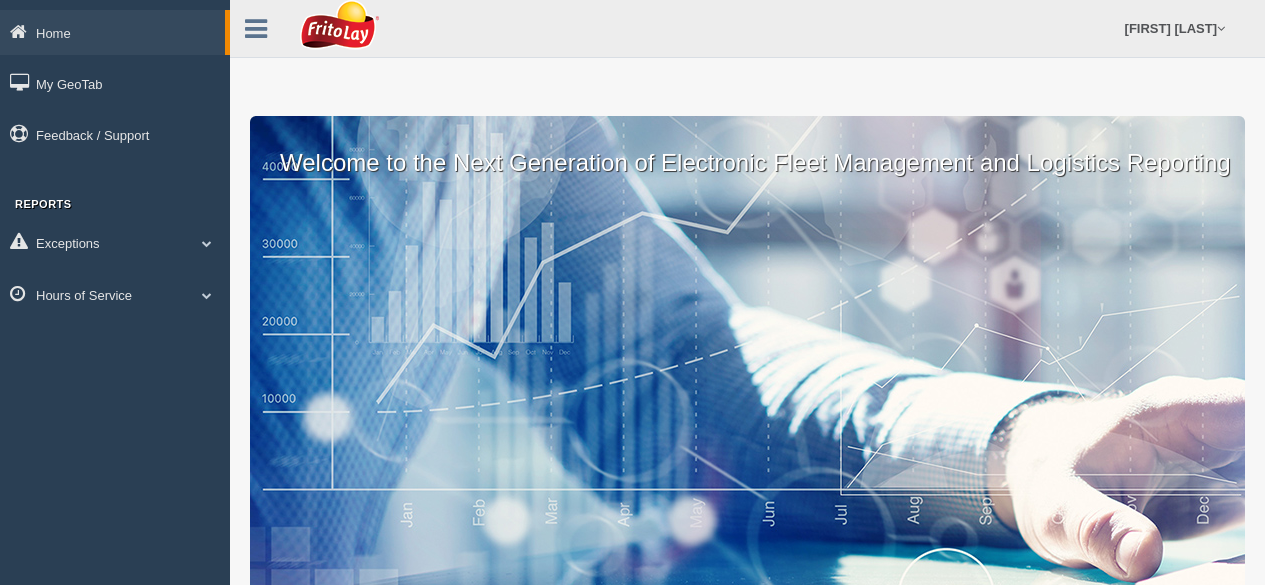 scroll, scrollTop: 0, scrollLeft: 0, axis: both 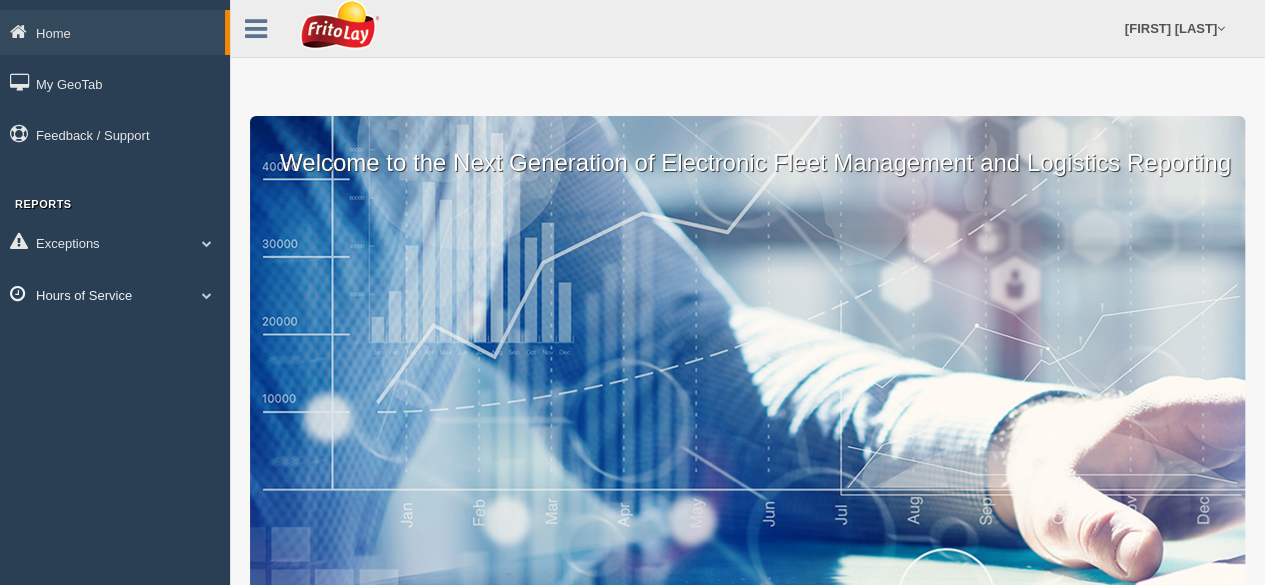 click at bounding box center (207, 243) 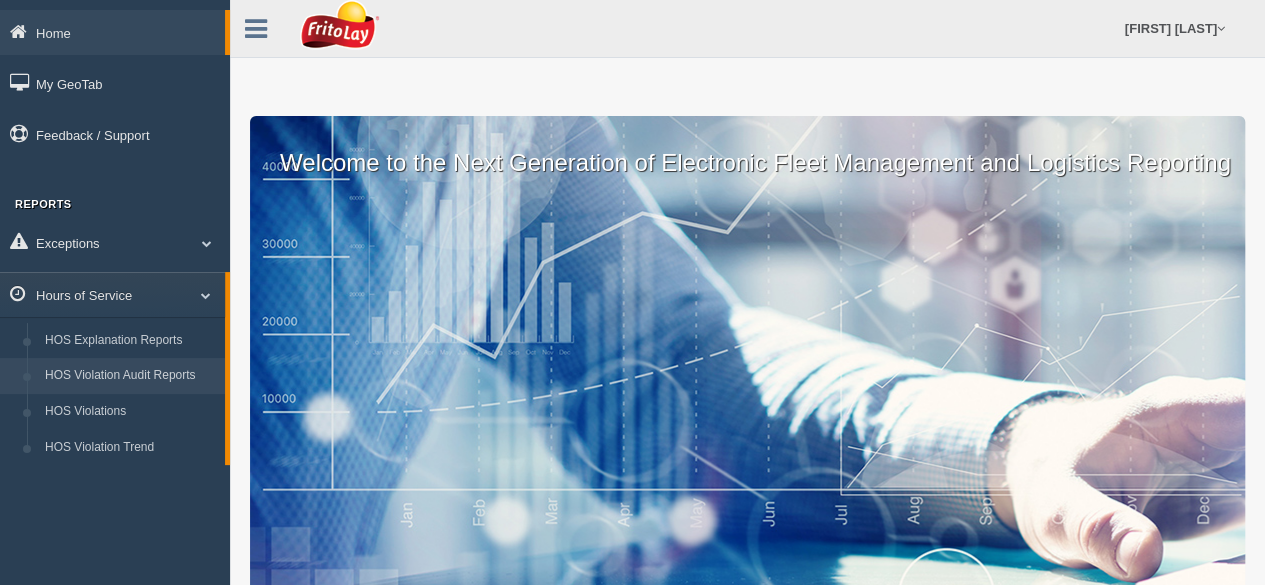 click on "HOS Violation Audit Reports" at bounding box center (130, 376) 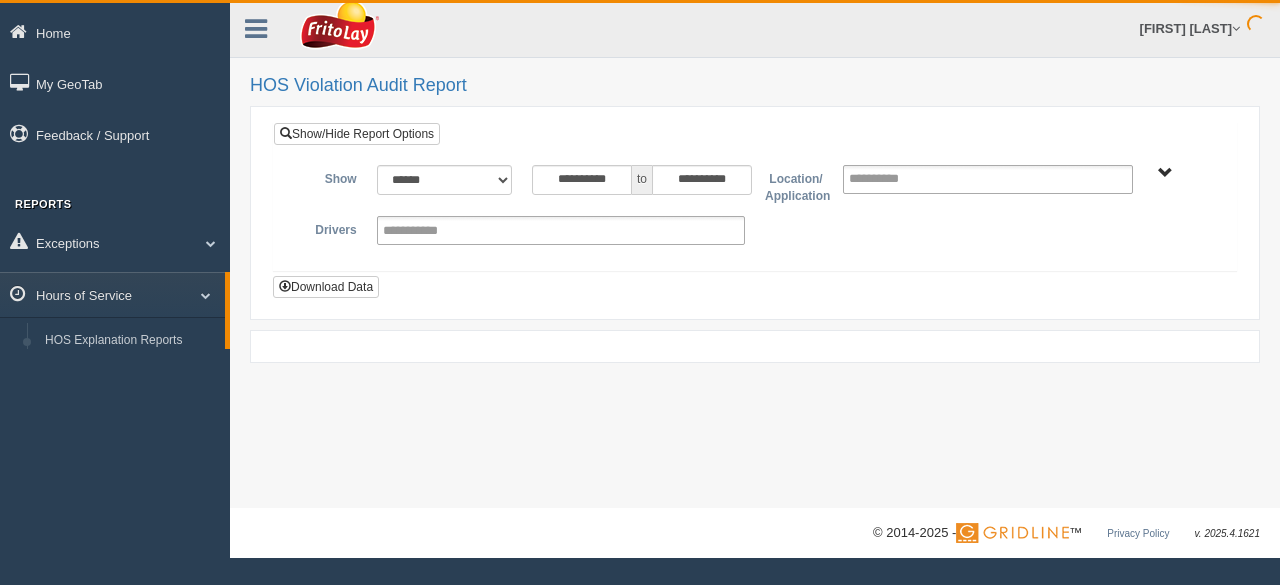 scroll, scrollTop: 0, scrollLeft: 0, axis: both 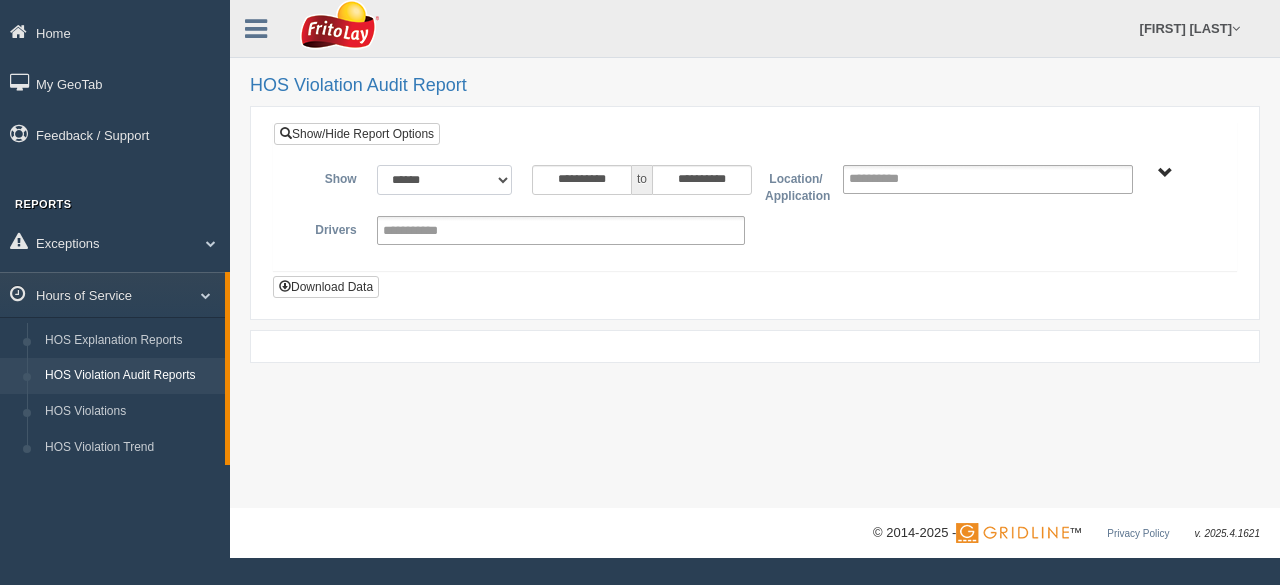 click on "**********" at bounding box center [445, 180] 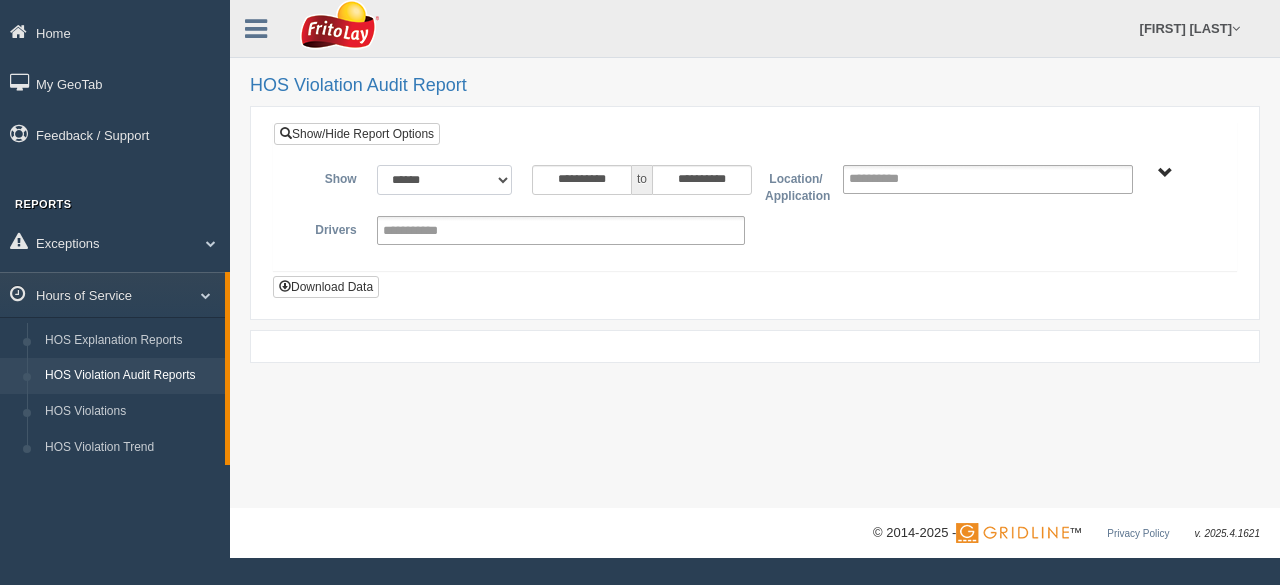 select on "**********" 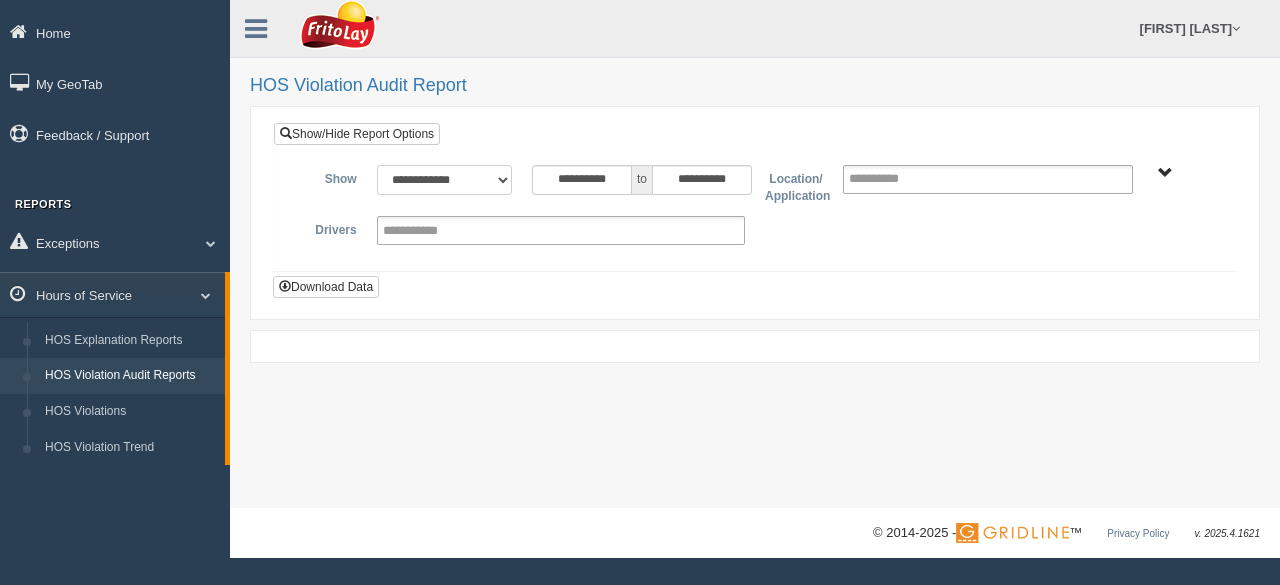 click on "**********" at bounding box center (445, 180) 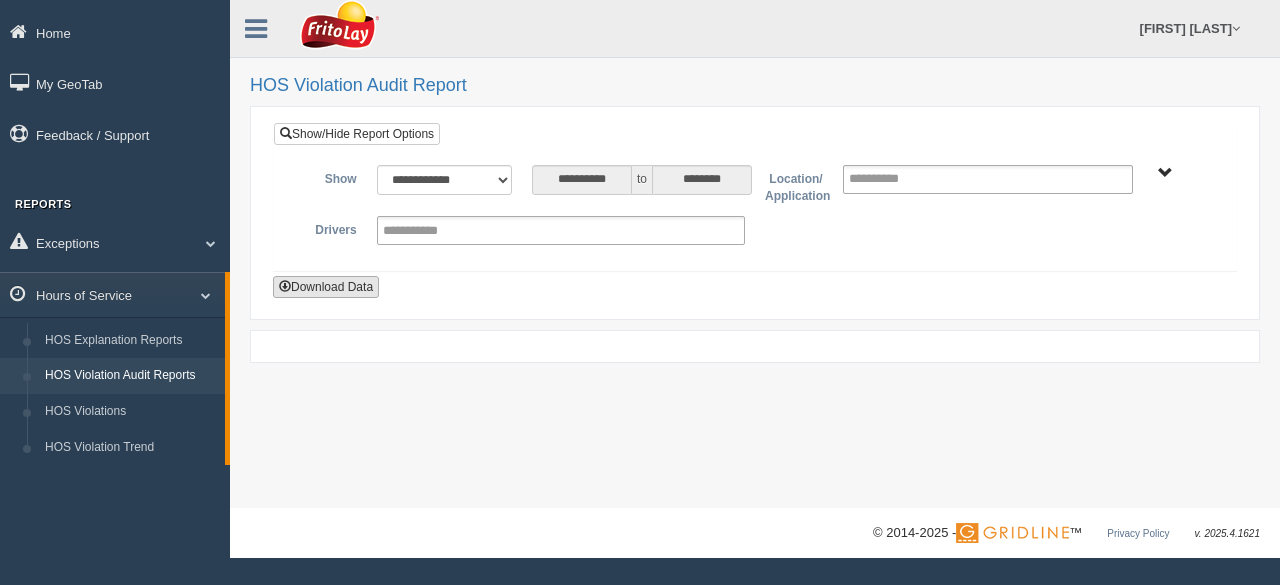 click on "Download Data" at bounding box center [326, 287] 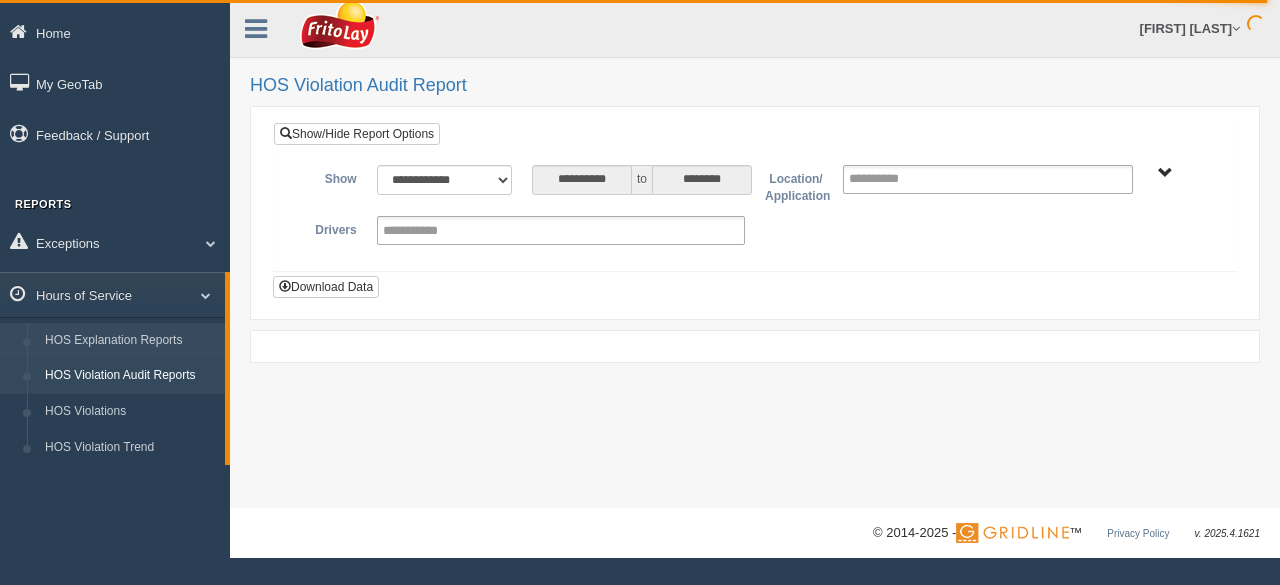 click on "HOS Explanation Reports" at bounding box center [130, 341] 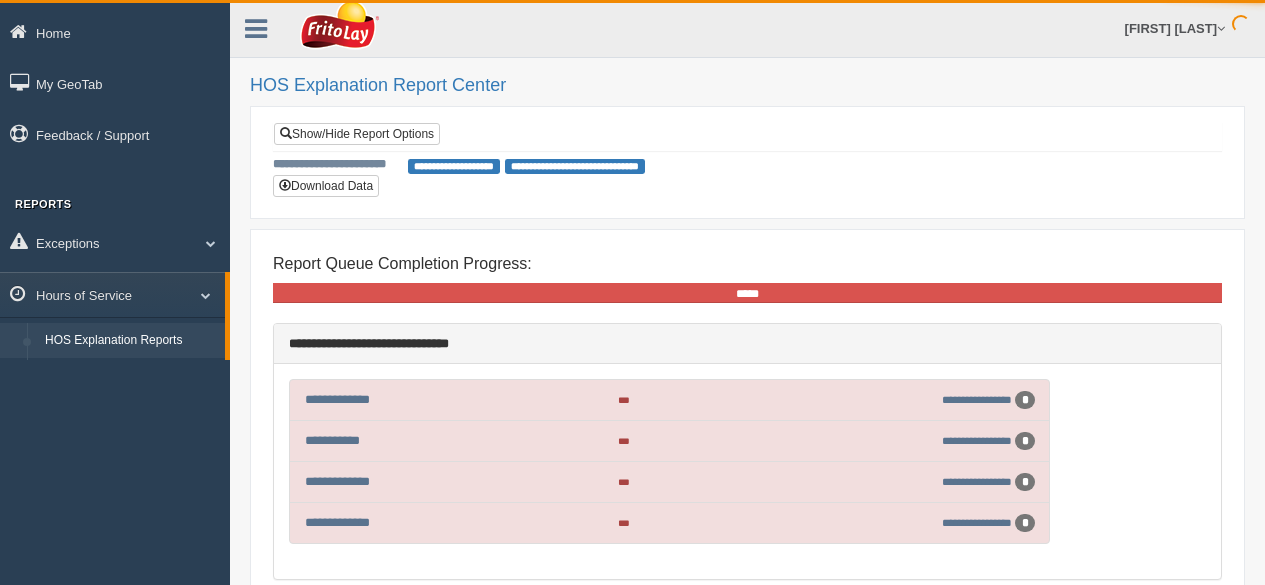 scroll, scrollTop: 0, scrollLeft: 0, axis: both 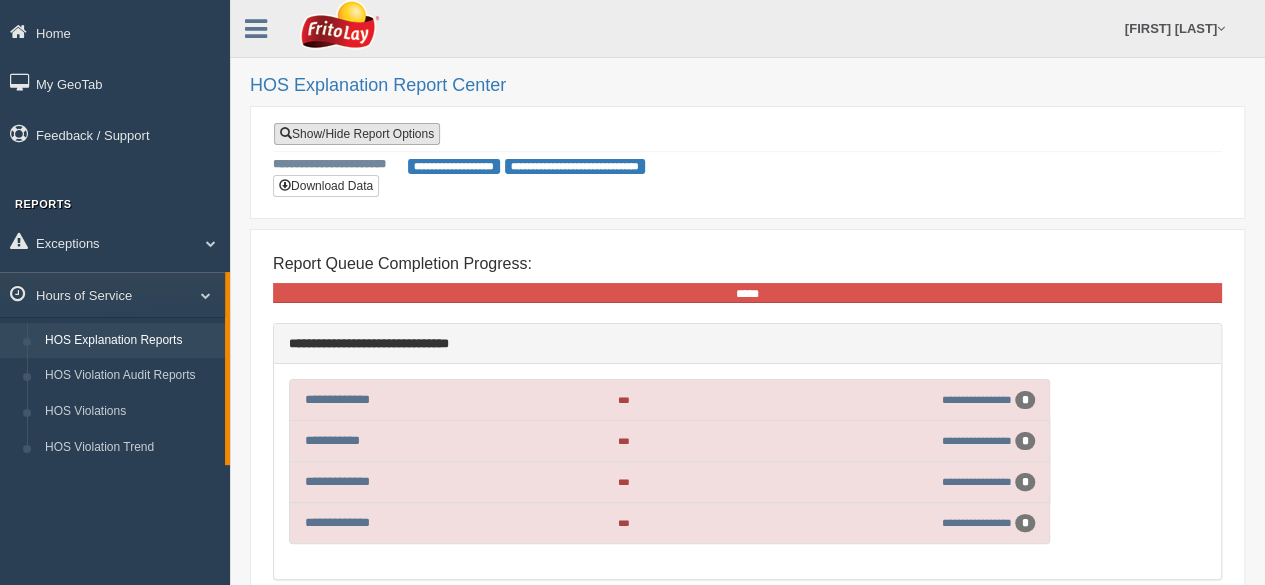 click on "Show/Hide Report Options" at bounding box center [357, 134] 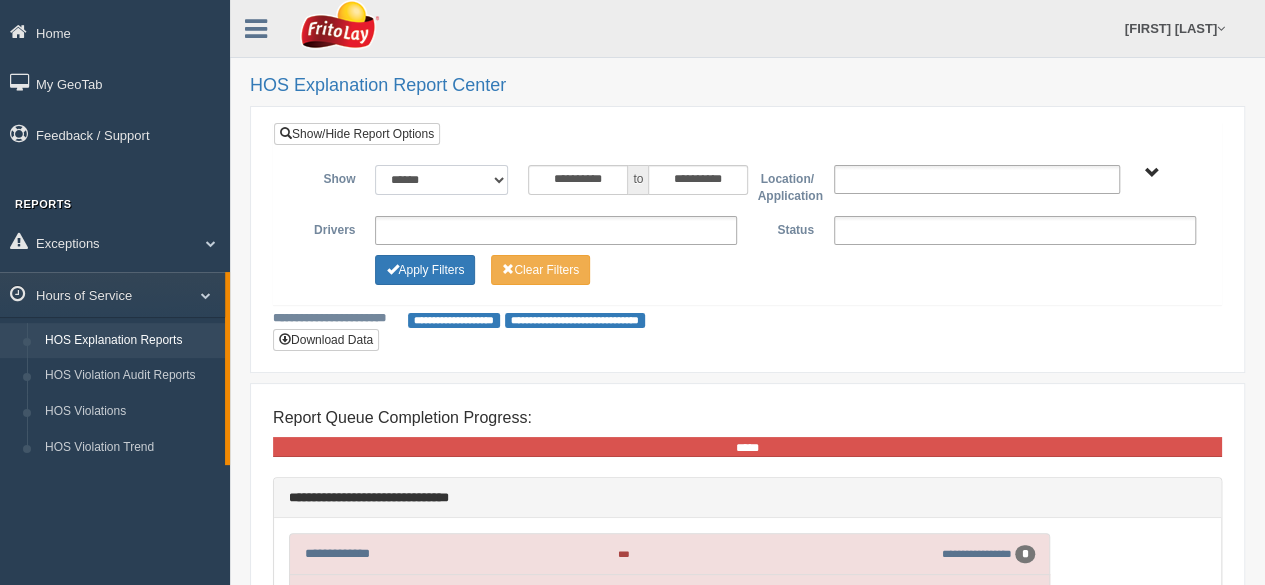 click on "**********" at bounding box center [441, 180] 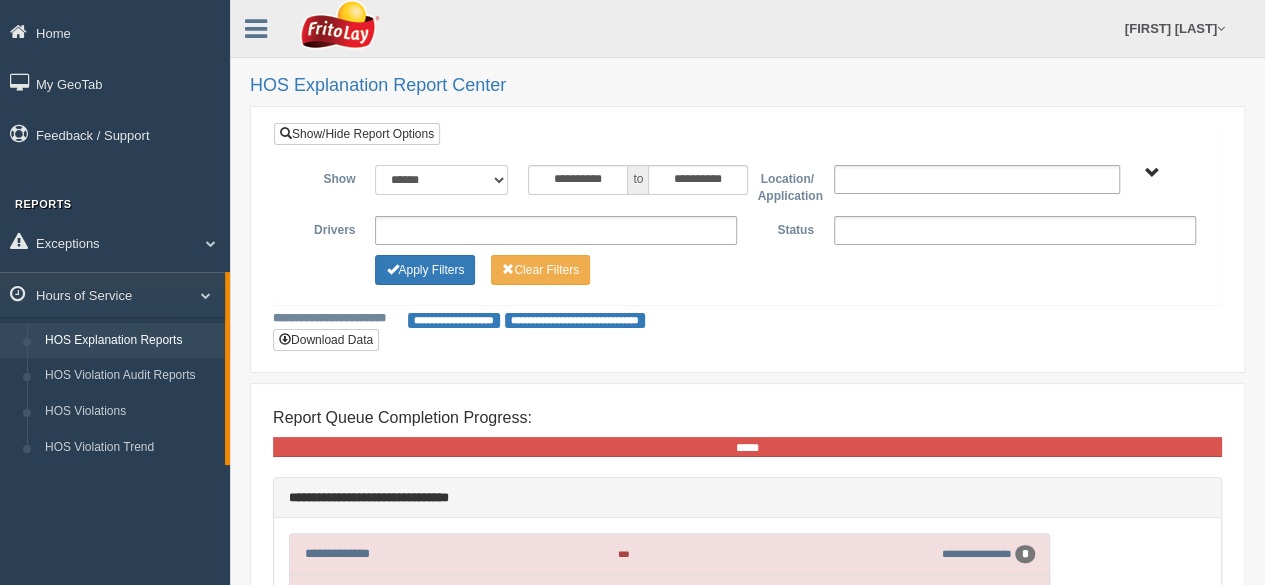 select on "**********" 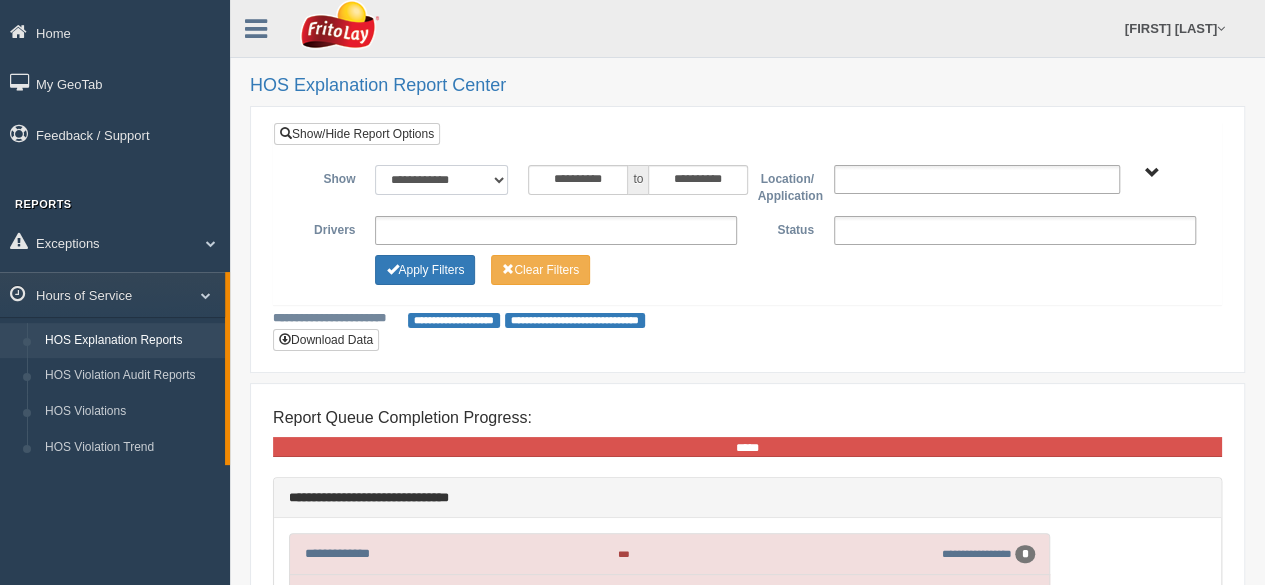 click on "**********" at bounding box center [441, 180] 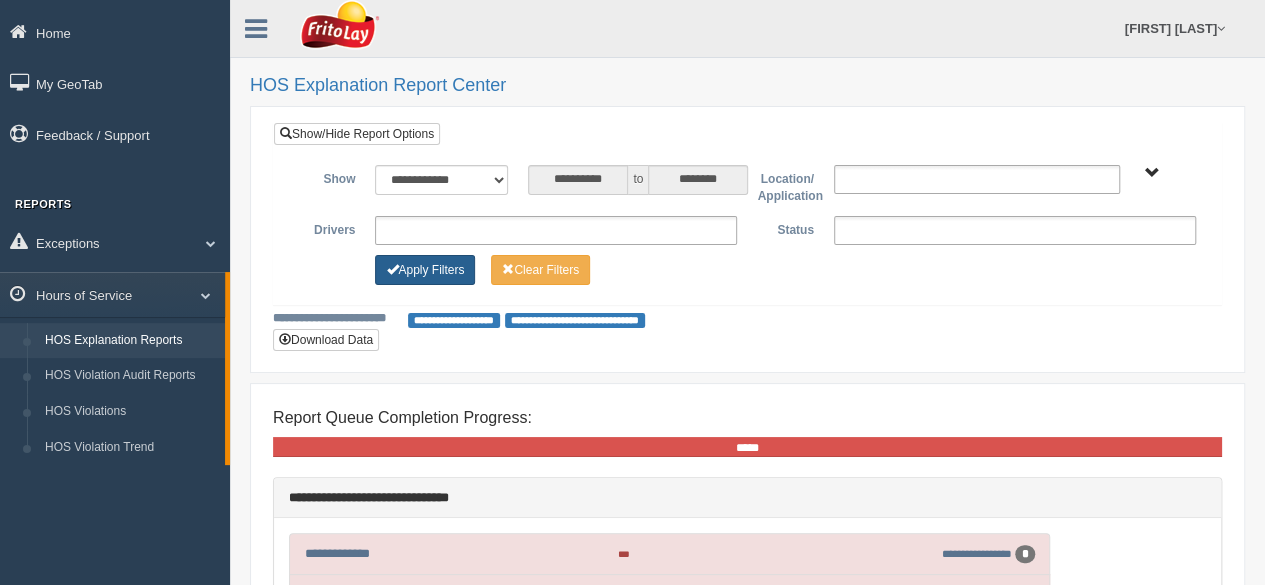 click on "Apply Filters" at bounding box center (425, 270) 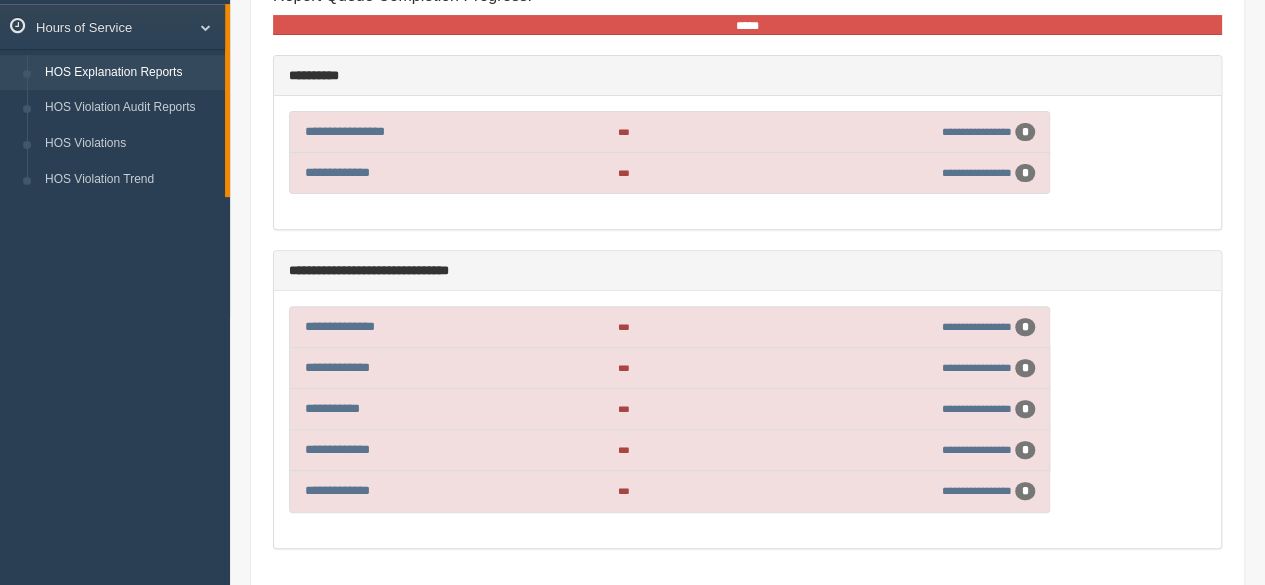 scroll, scrollTop: 300, scrollLeft: 0, axis: vertical 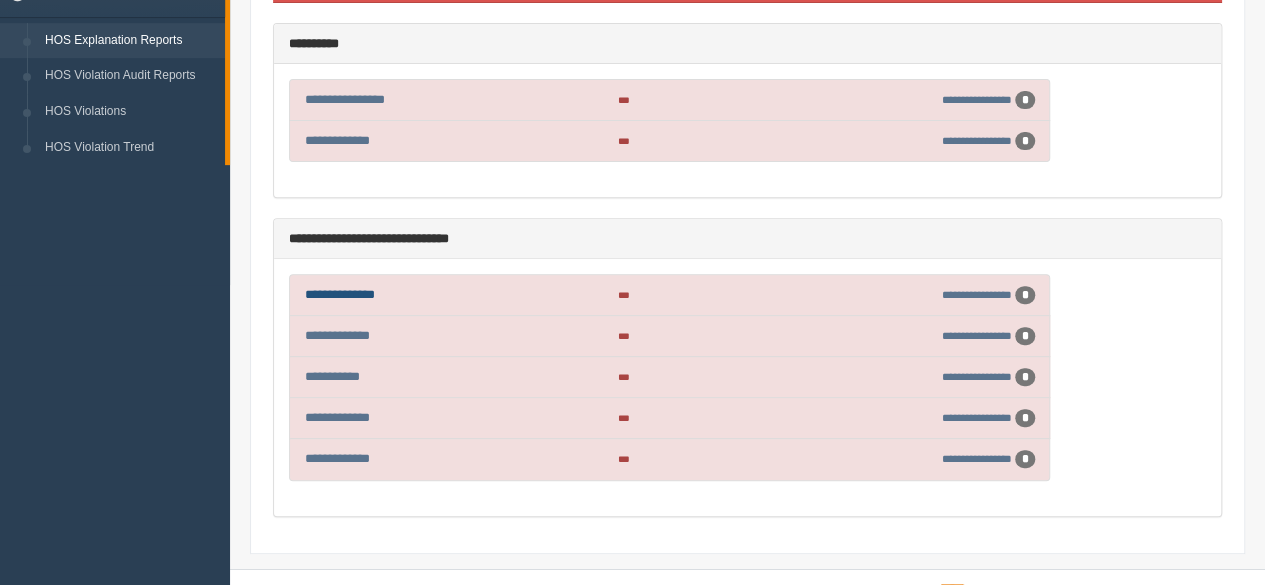 click on "**********" at bounding box center (340, 294) 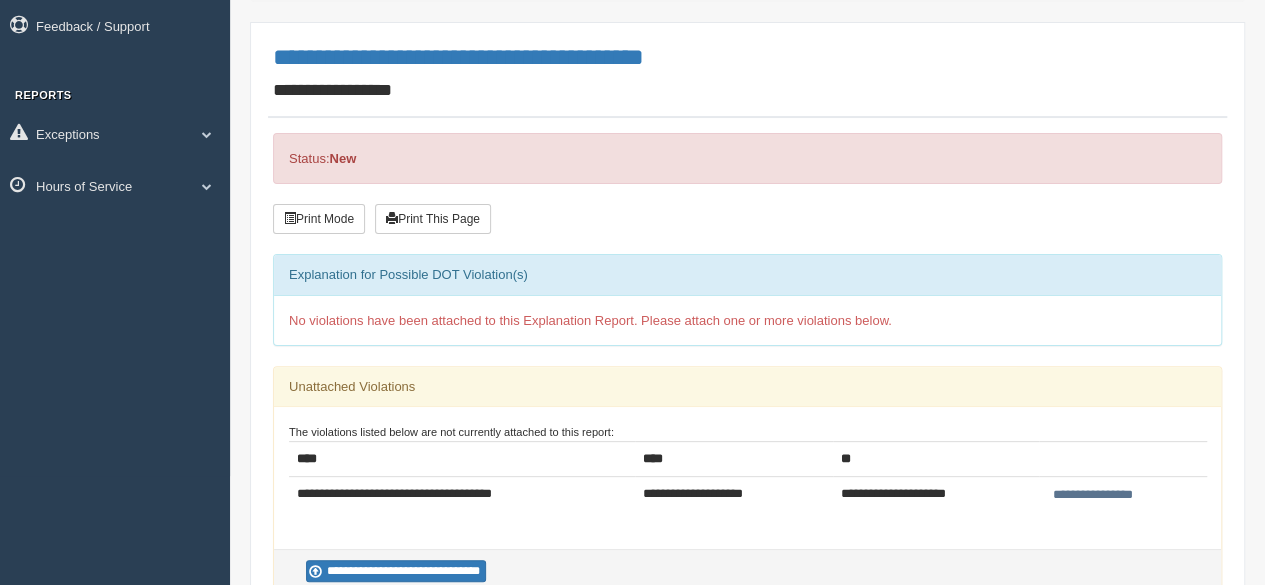 scroll, scrollTop: 200, scrollLeft: 0, axis: vertical 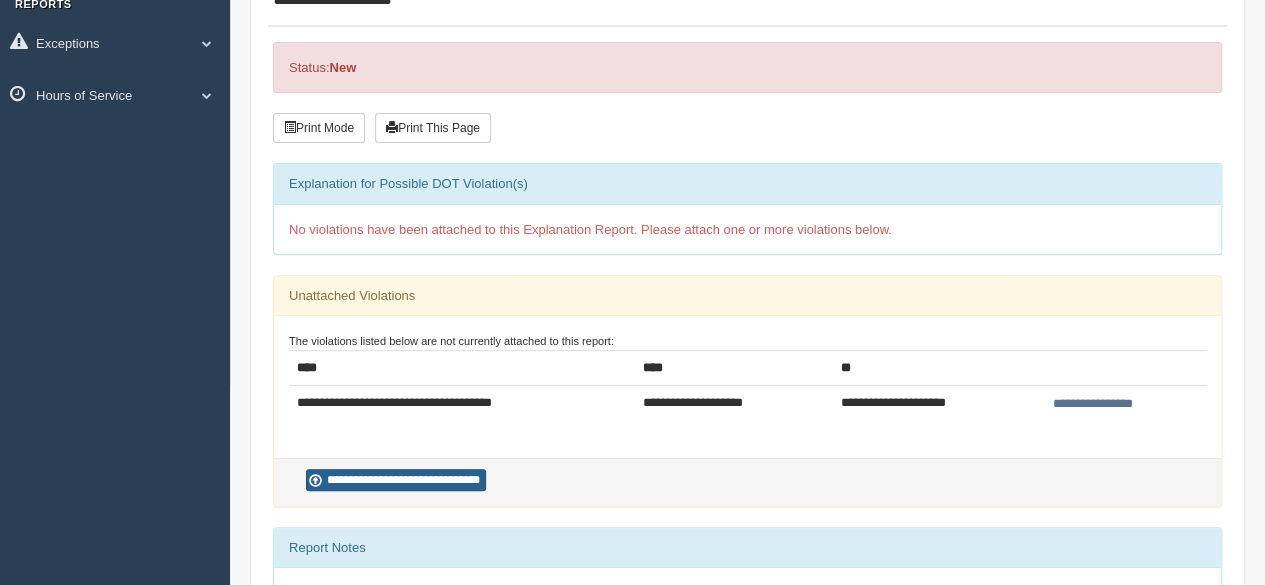 click on "**********" at bounding box center [396, 480] 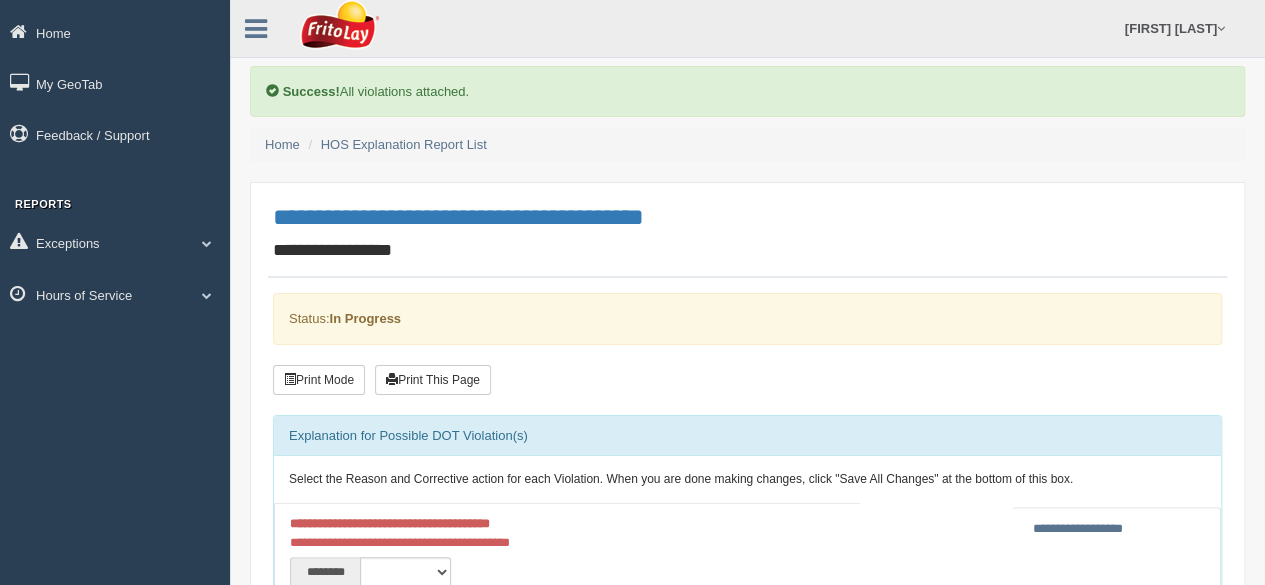 scroll, scrollTop: 200, scrollLeft: 0, axis: vertical 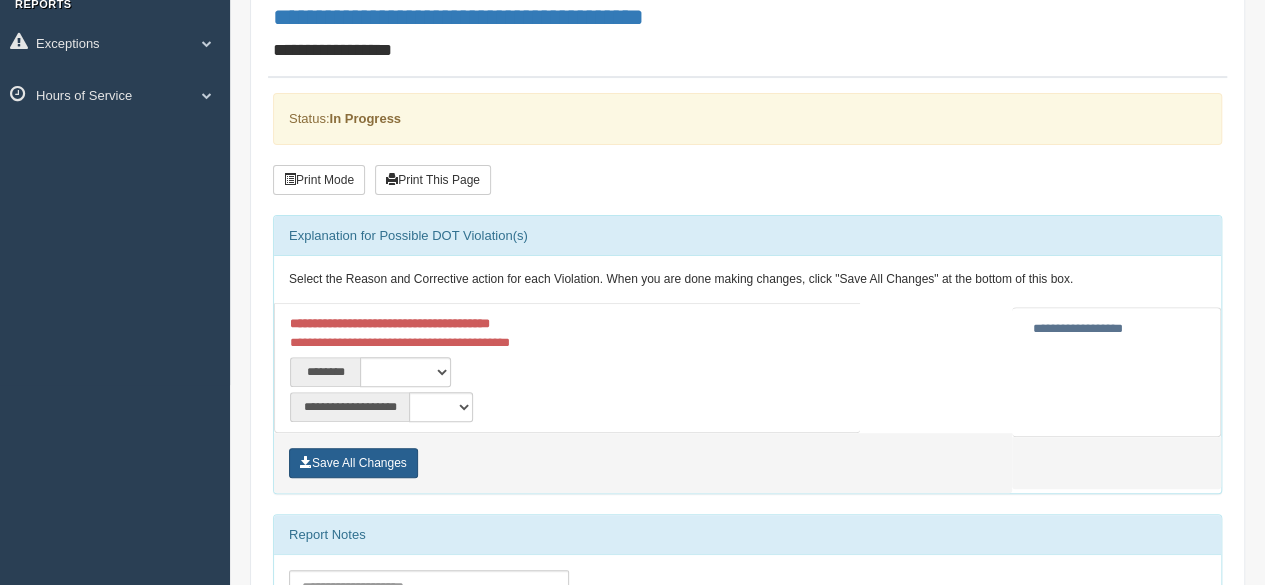 click on "Save All Changes" at bounding box center (353, 463) 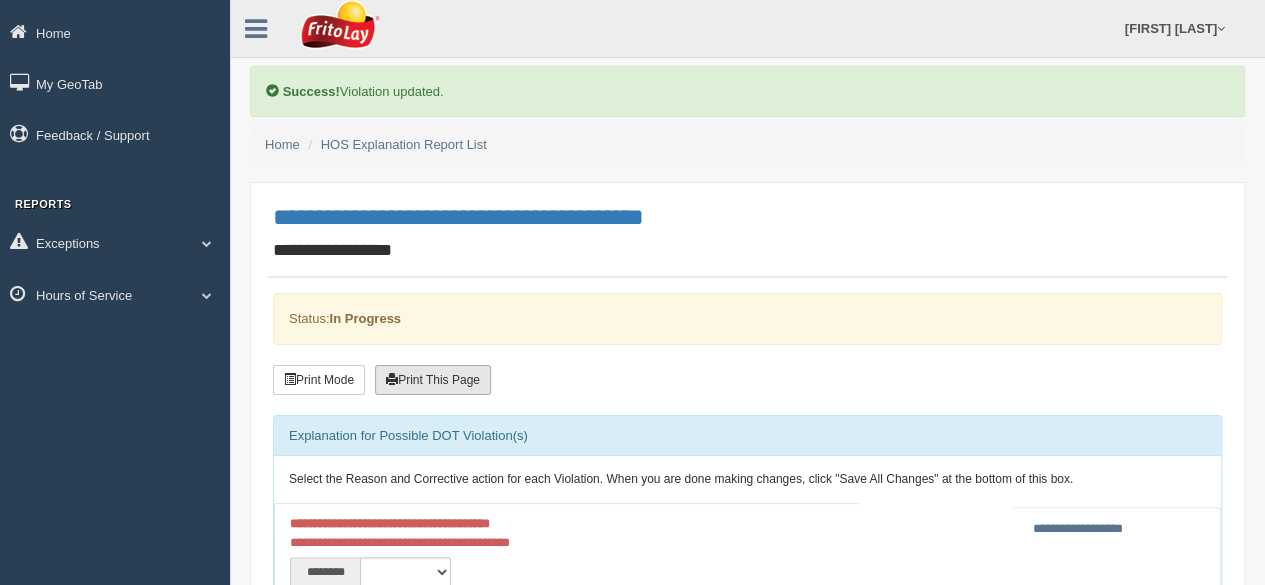 scroll, scrollTop: 200, scrollLeft: 0, axis: vertical 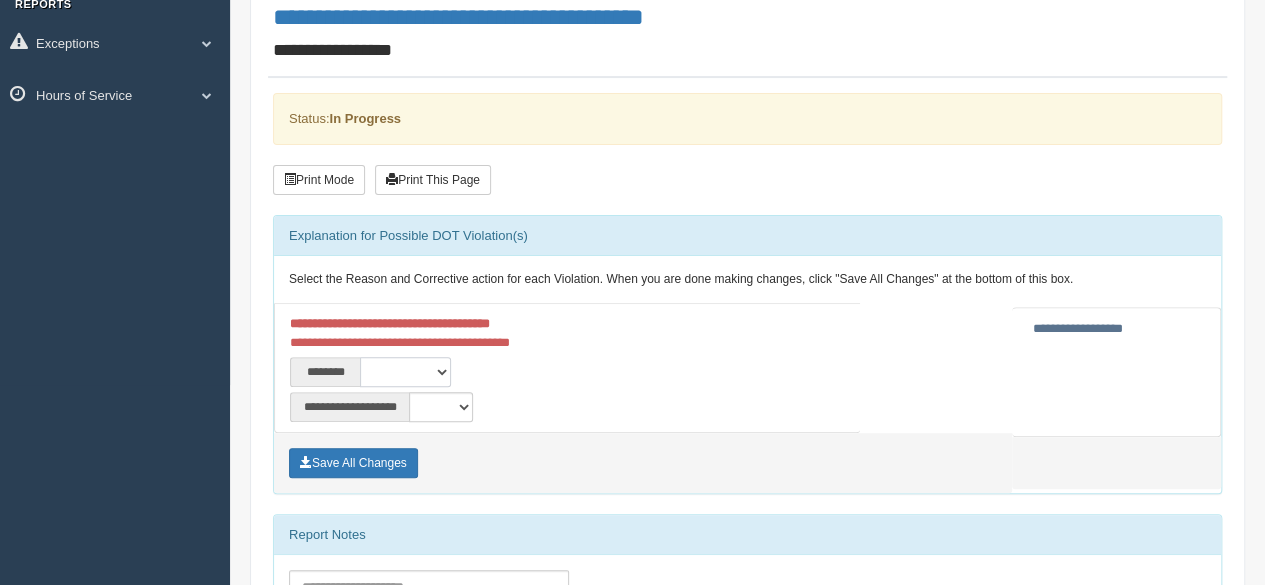 click on "**********" at bounding box center (405, 372) 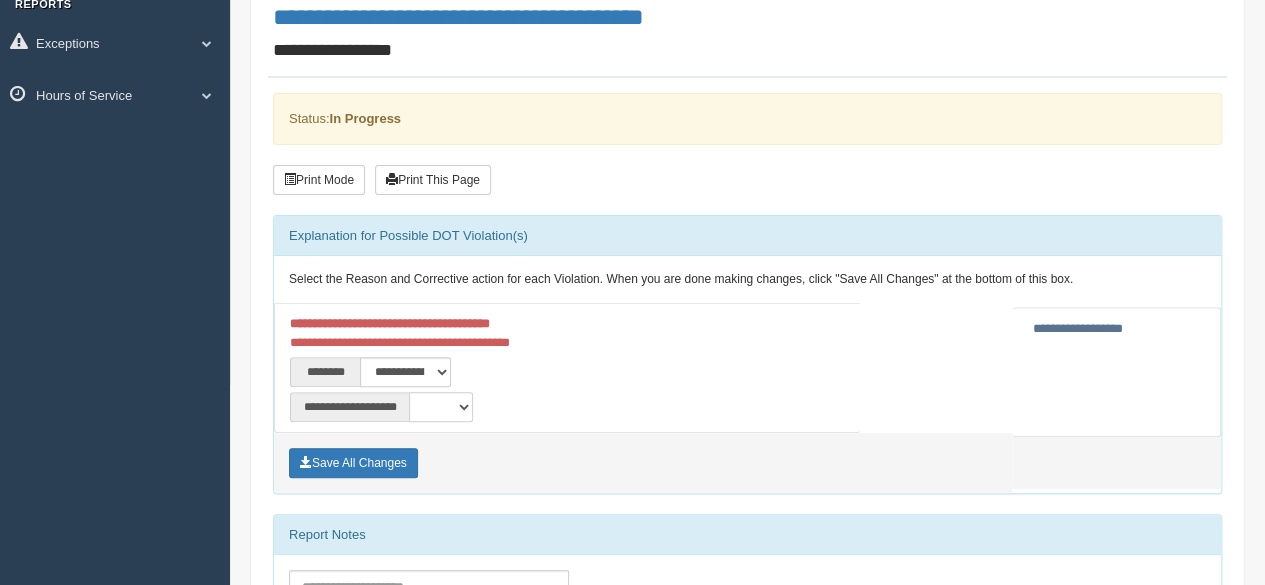 click on "**********" at bounding box center (441, 407) 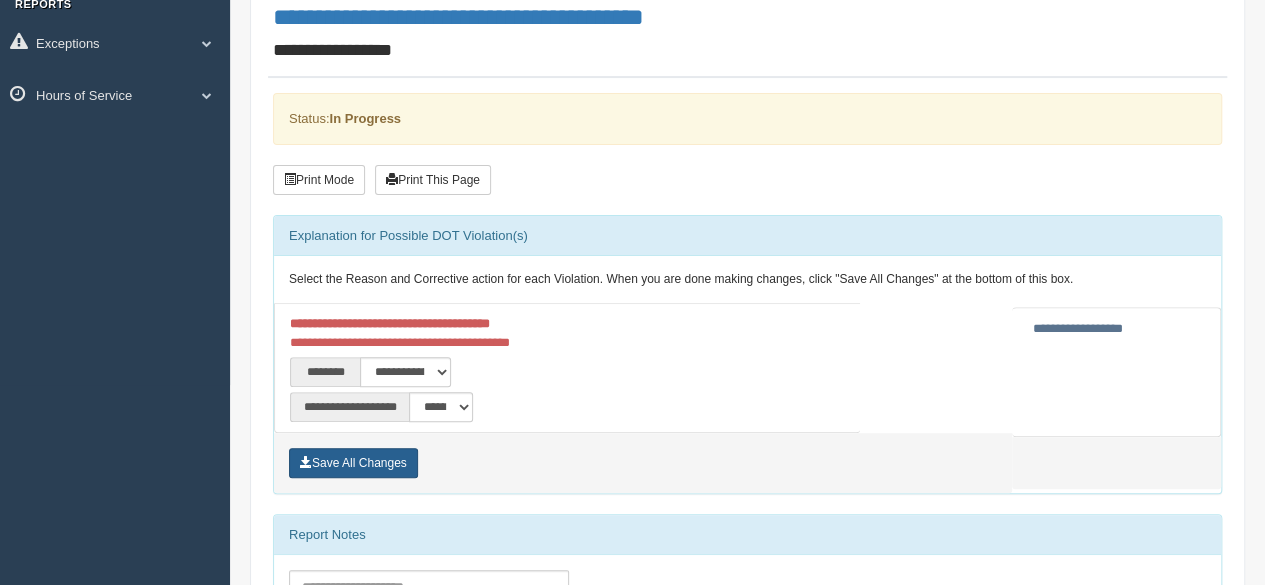 click on "Save All Changes" at bounding box center [353, 463] 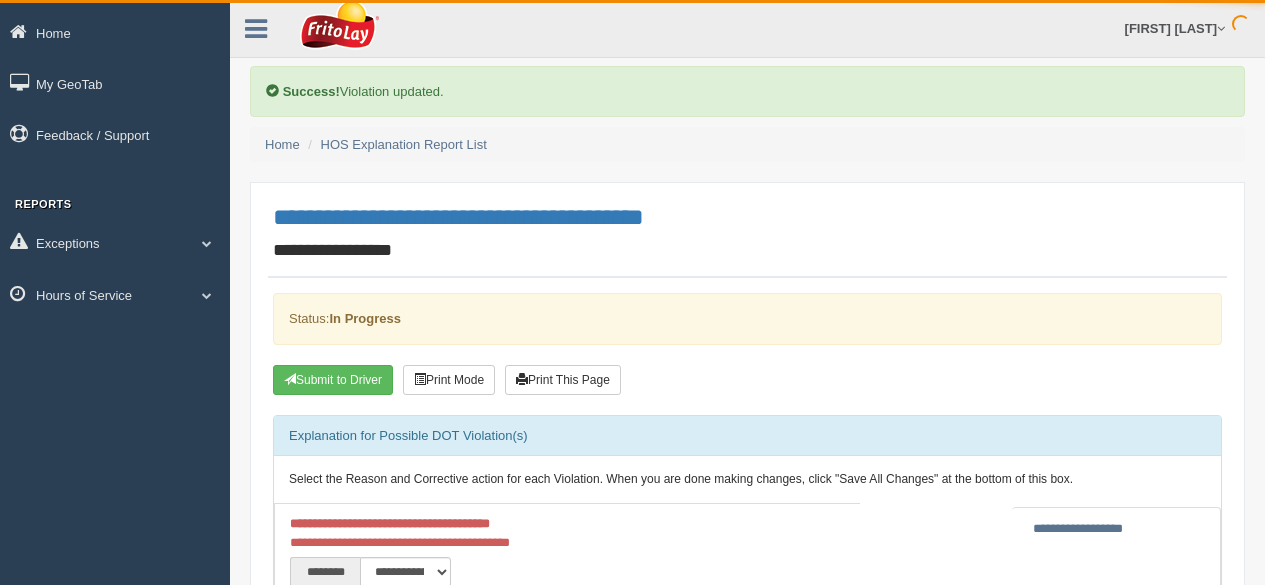 scroll, scrollTop: 0, scrollLeft: 0, axis: both 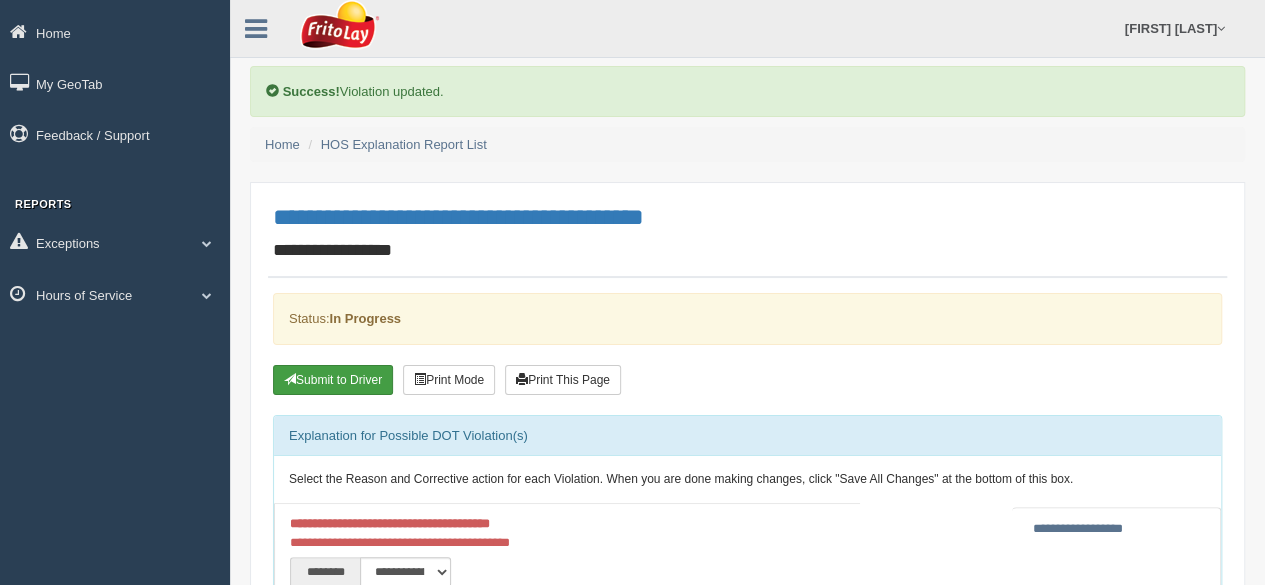 click on "Submit to Driver" at bounding box center [333, 380] 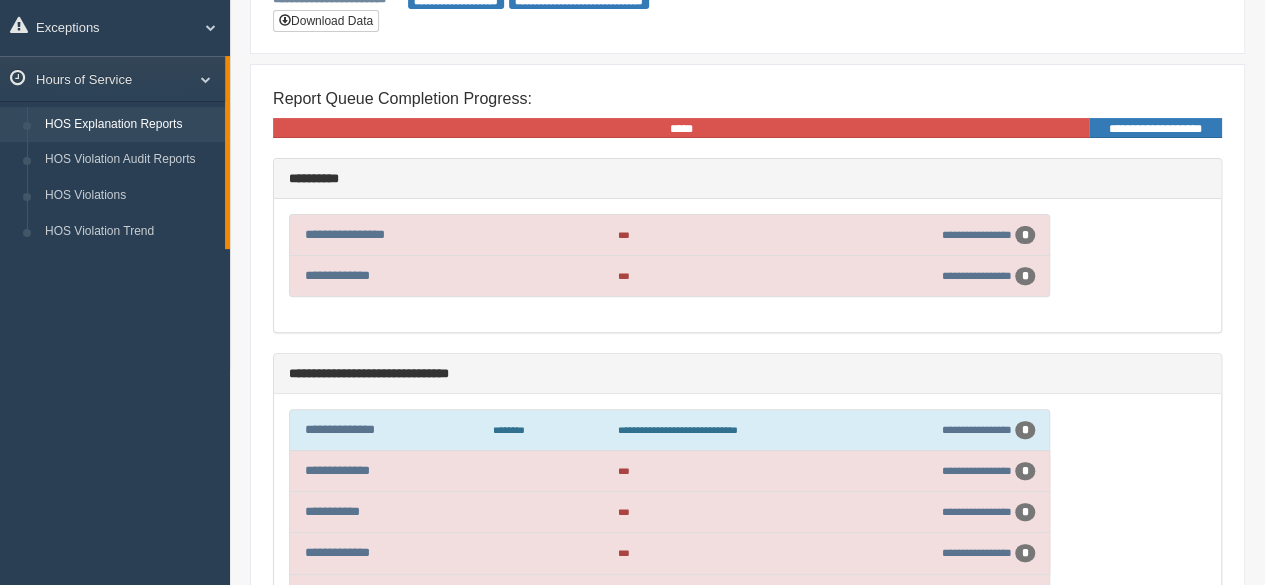 scroll, scrollTop: 393, scrollLeft: 0, axis: vertical 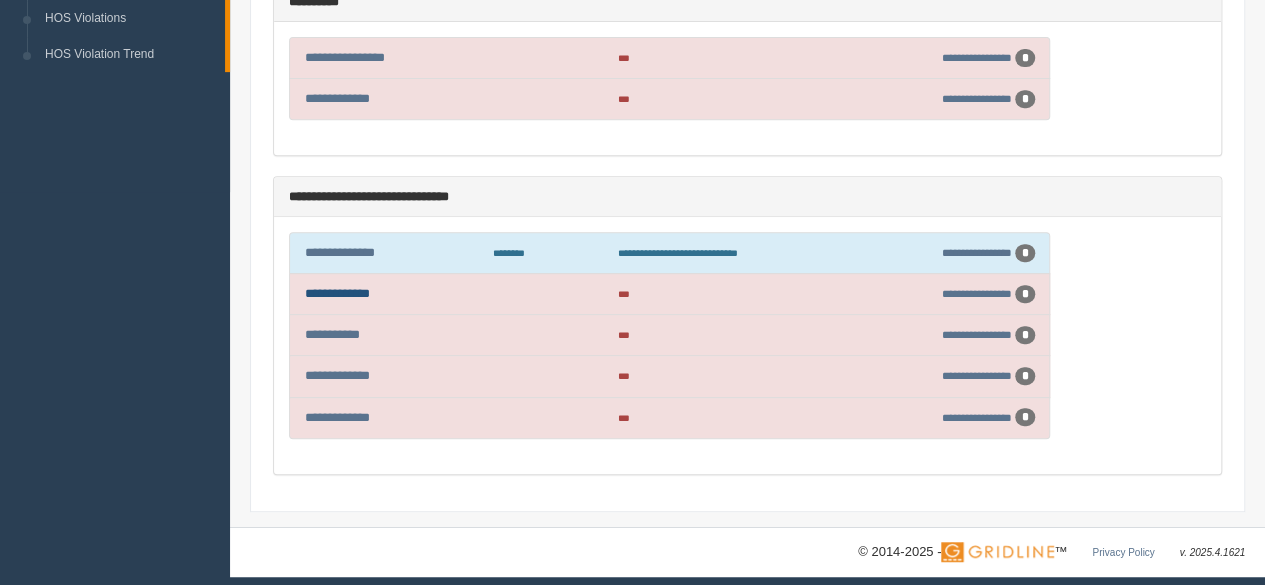 click on "**********" at bounding box center [337, 293] 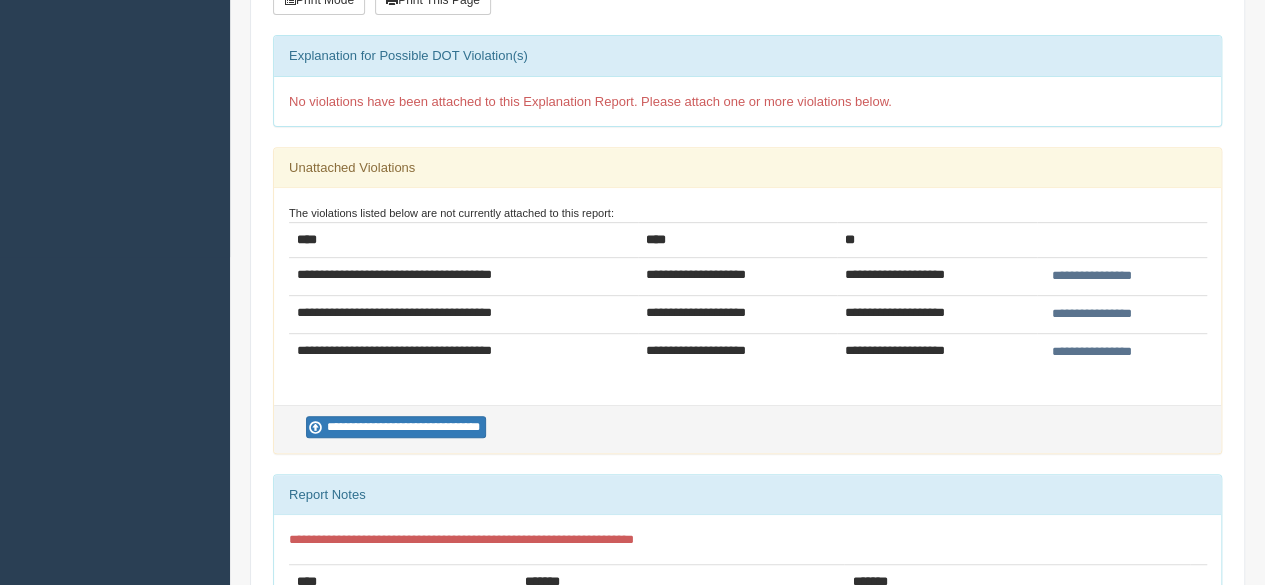 scroll, scrollTop: 400, scrollLeft: 0, axis: vertical 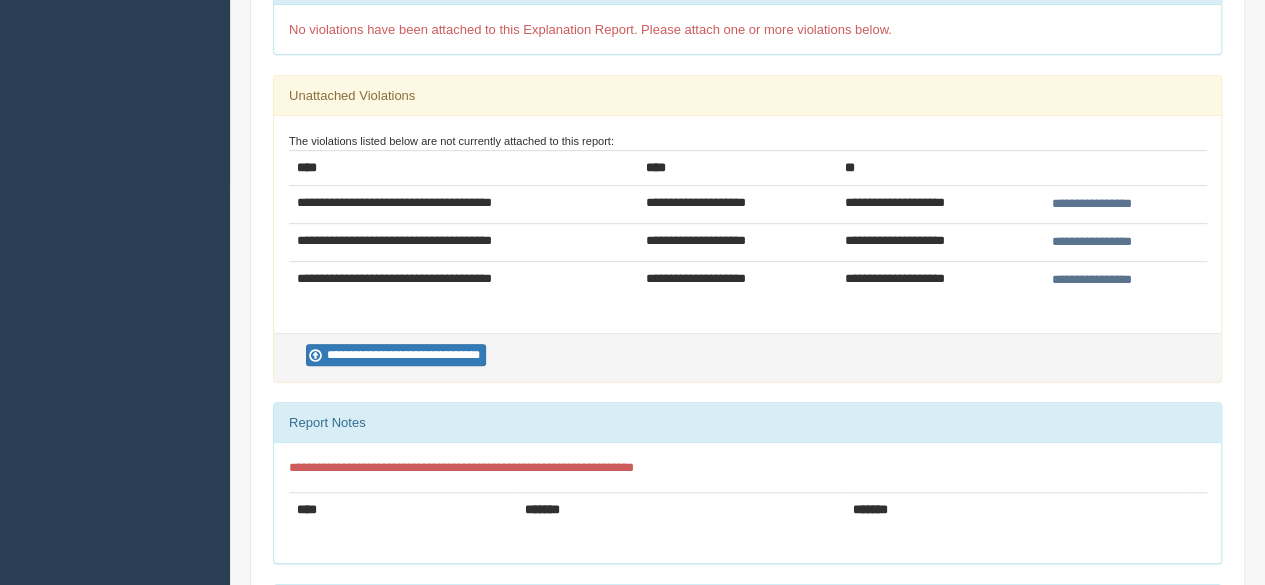 click on "**********" at bounding box center [1091, 204] 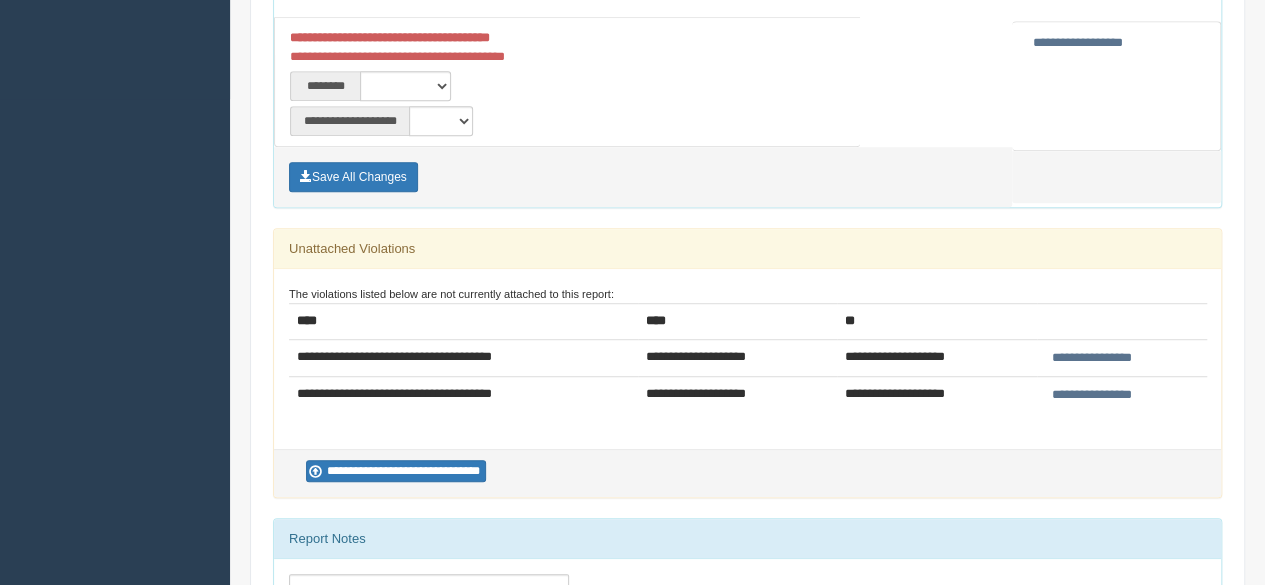 scroll, scrollTop: 365, scrollLeft: 0, axis: vertical 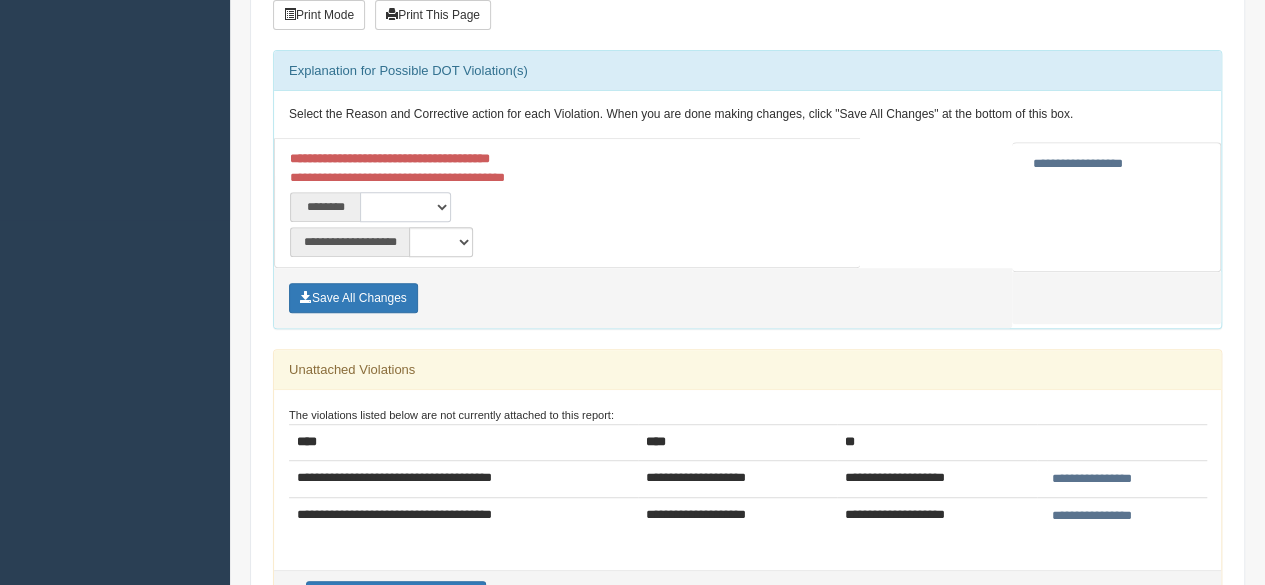 click on "**********" at bounding box center (405, 207) 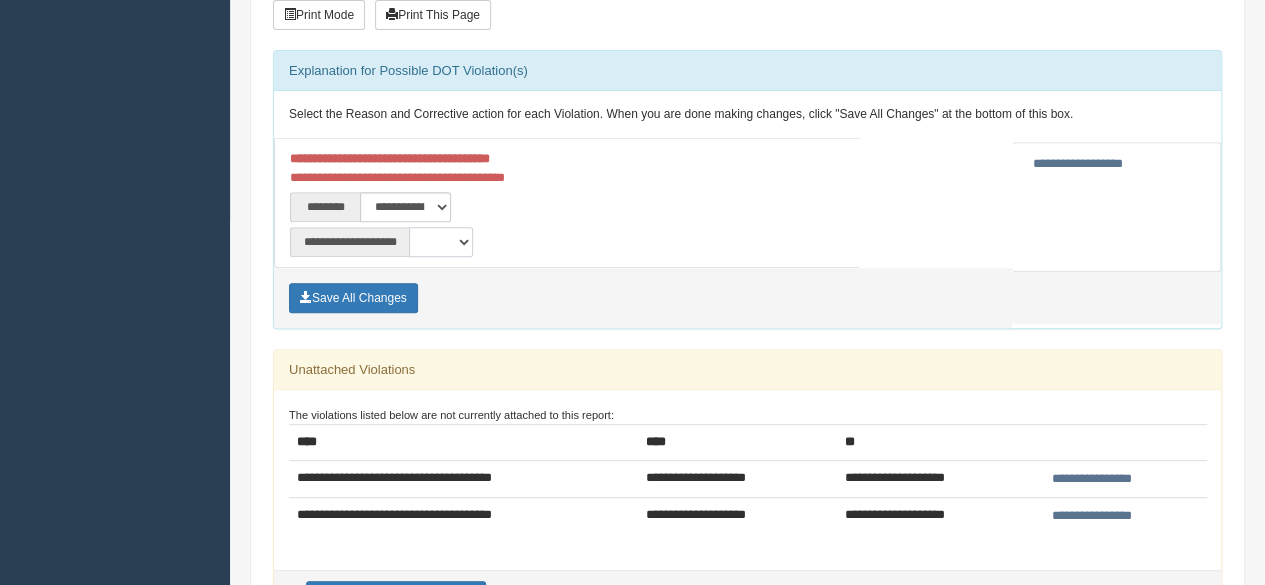 click on "**********" at bounding box center [441, 242] 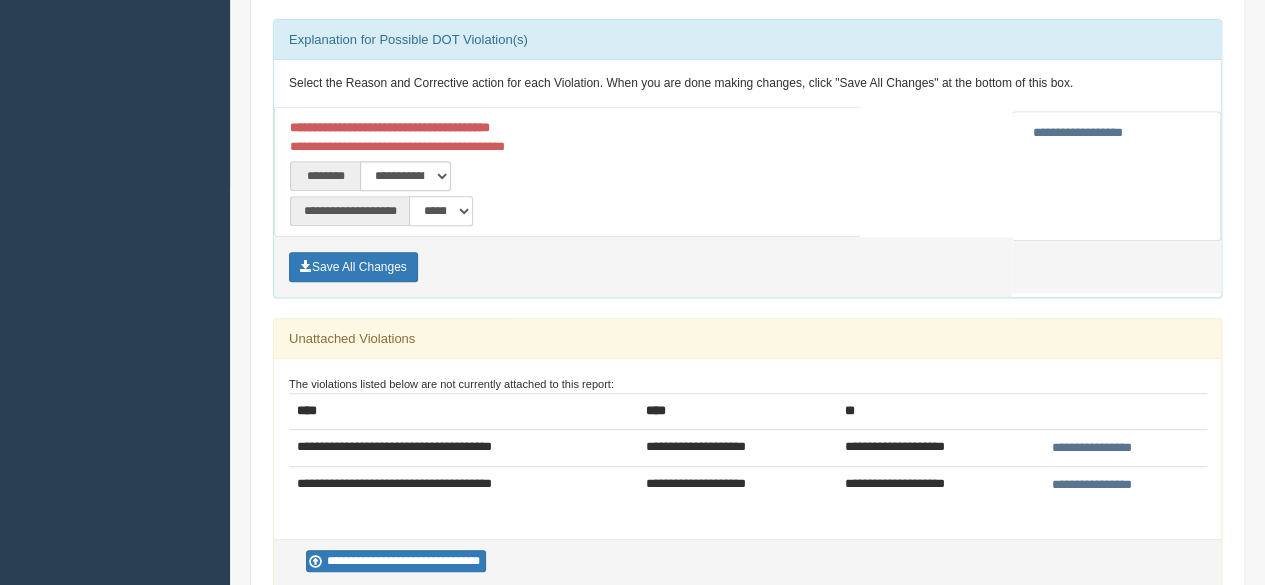 scroll, scrollTop: 365, scrollLeft: 0, axis: vertical 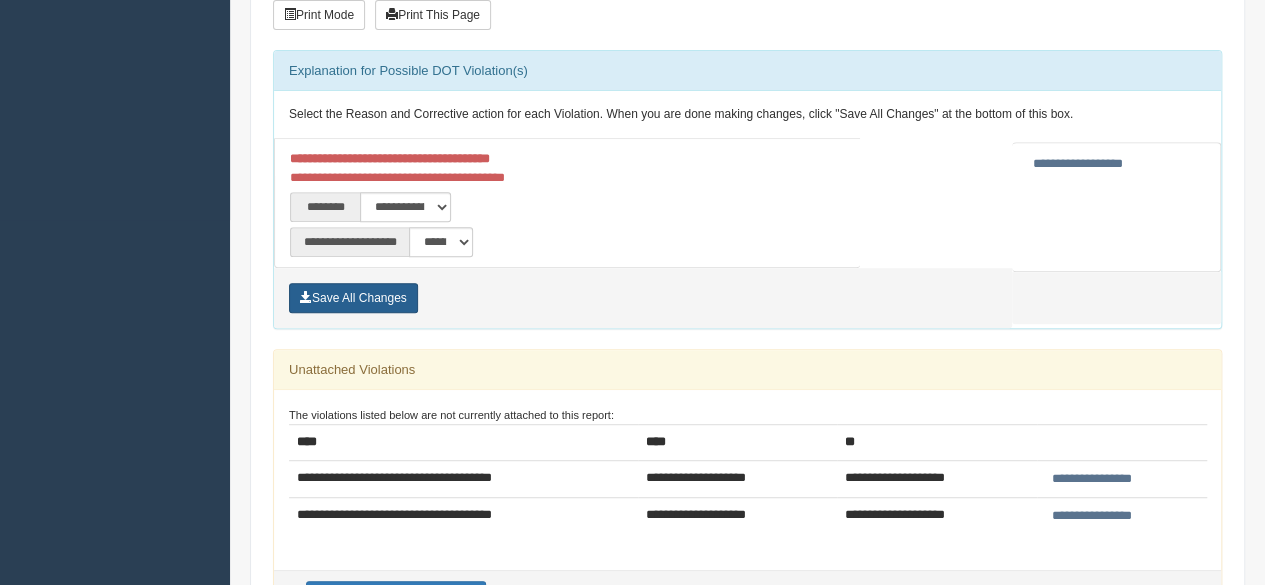 click on "Save All Changes" at bounding box center (353, 298) 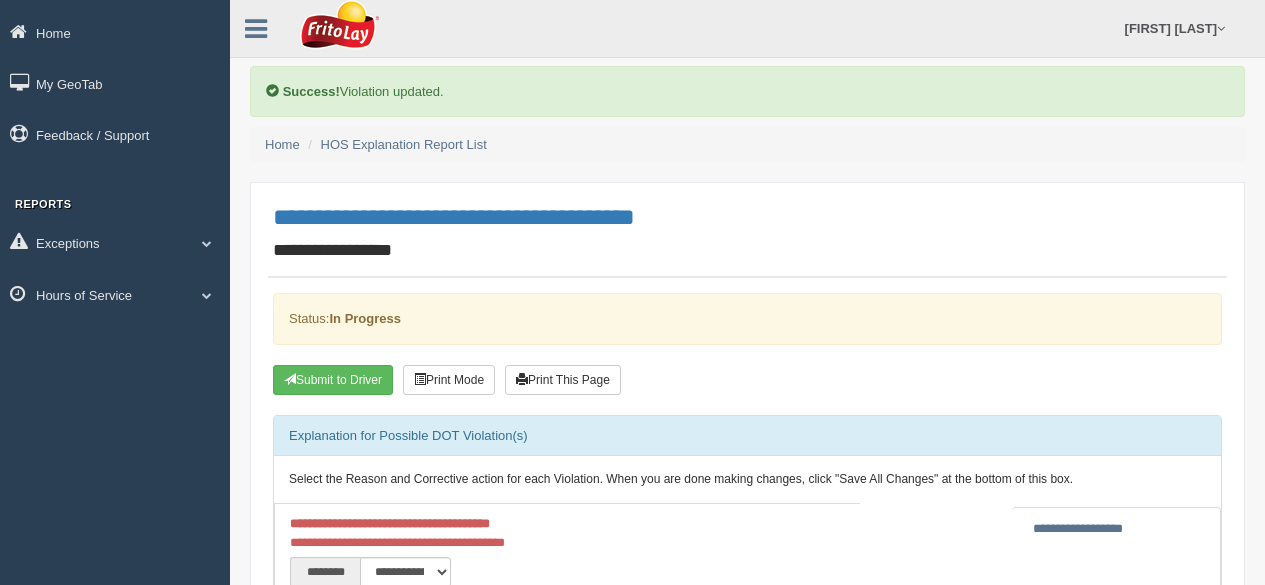 scroll, scrollTop: 0, scrollLeft: 0, axis: both 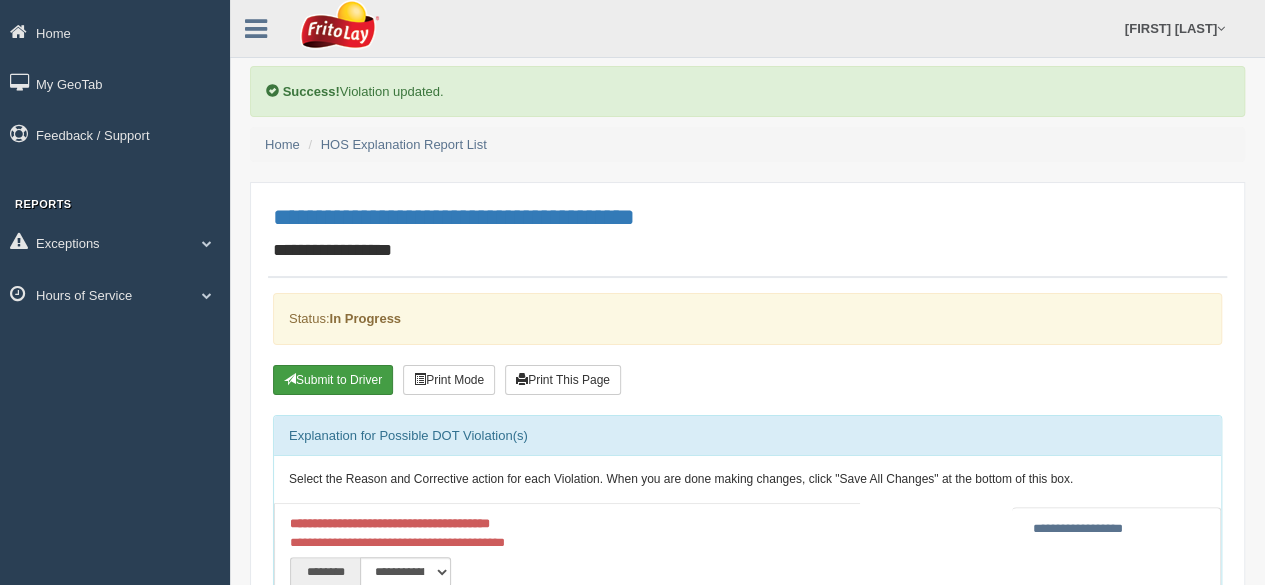 click on "Submit to Driver" at bounding box center (333, 380) 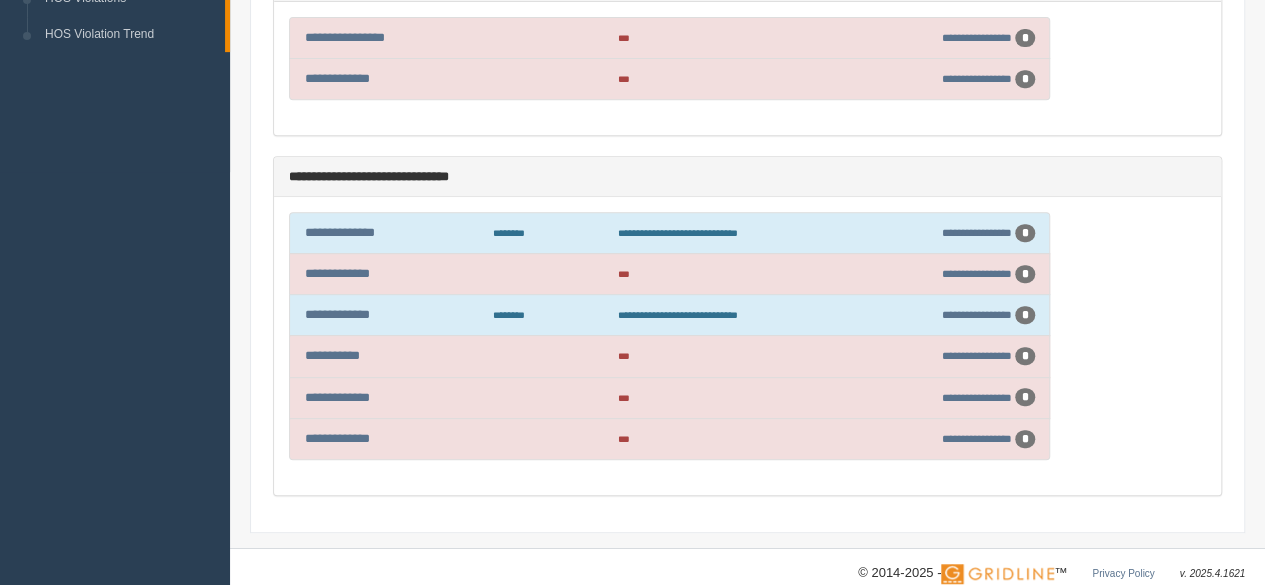 scroll, scrollTop: 434, scrollLeft: 0, axis: vertical 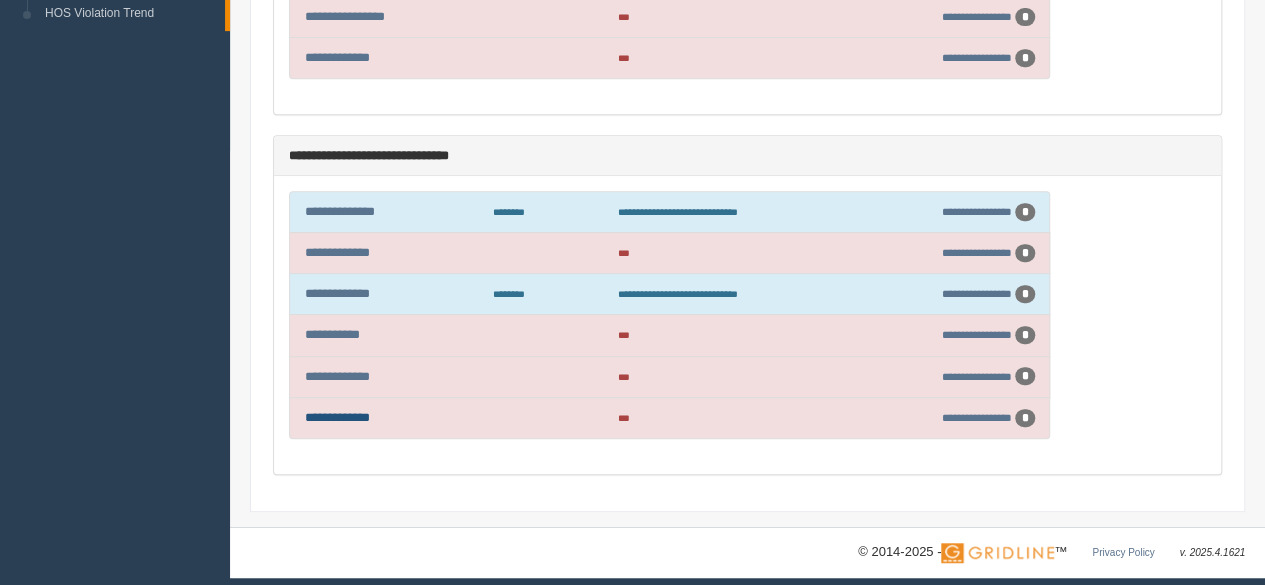 click on "**********" at bounding box center [337, 417] 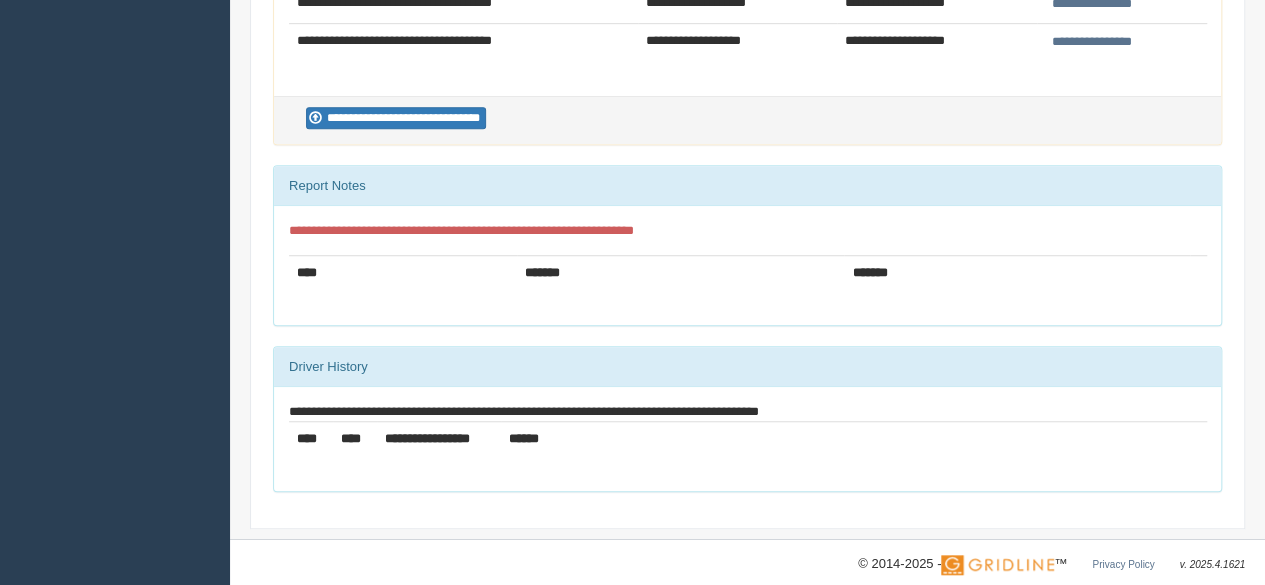 scroll, scrollTop: 400, scrollLeft: 0, axis: vertical 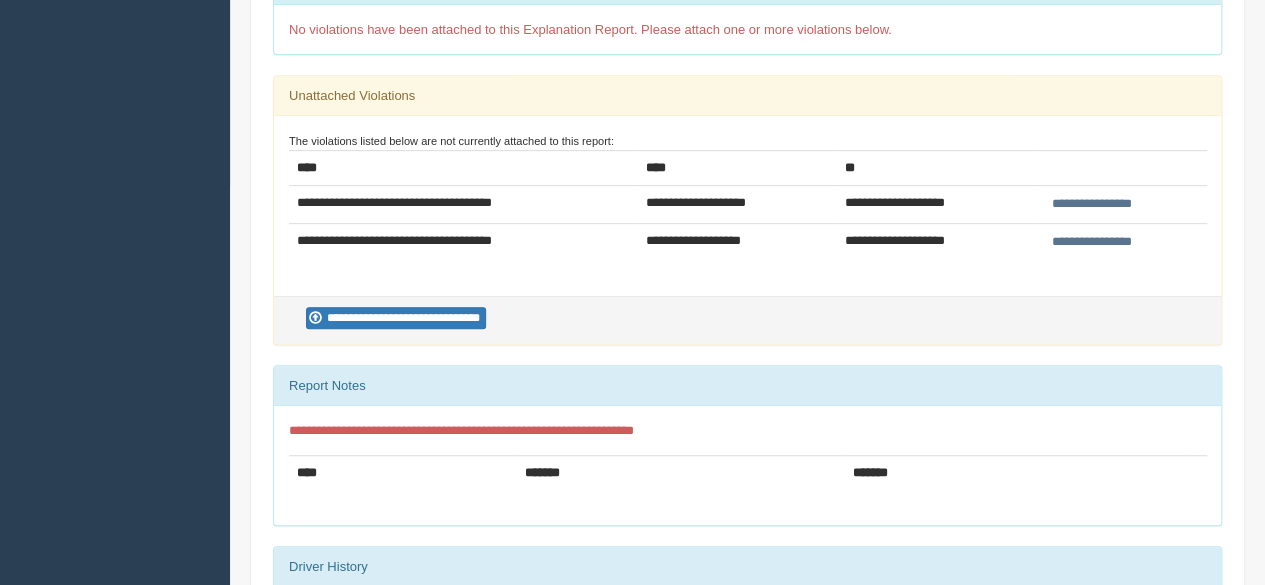 click on "**********" at bounding box center (1091, 204) 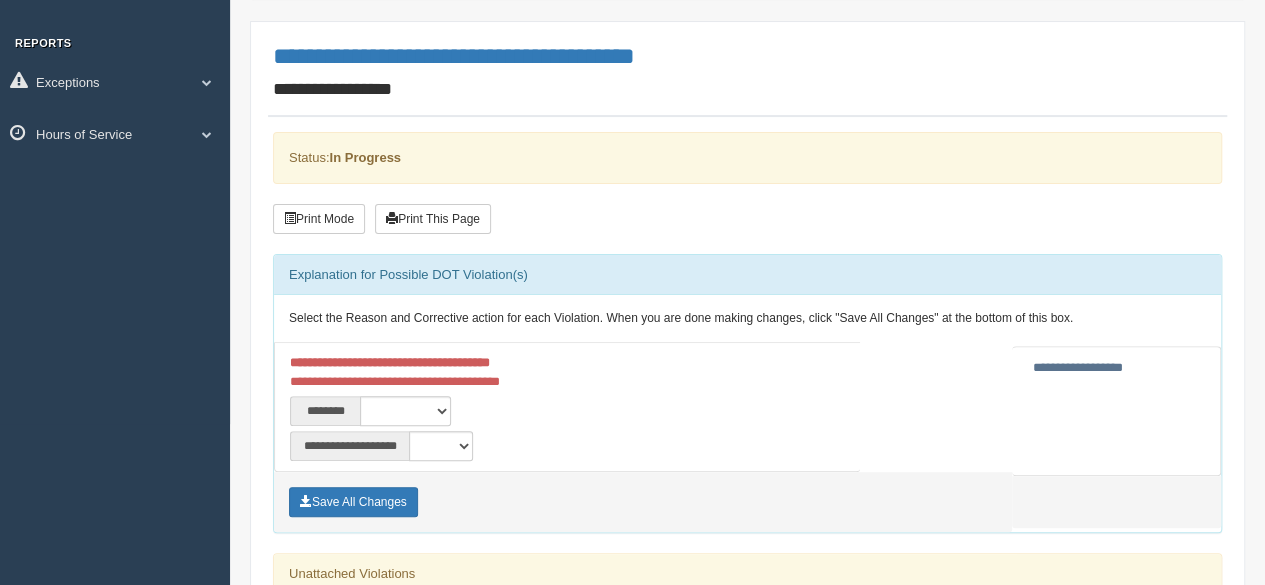 scroll, scrollTop: 300, scrollLeft: 0, axis: vertical 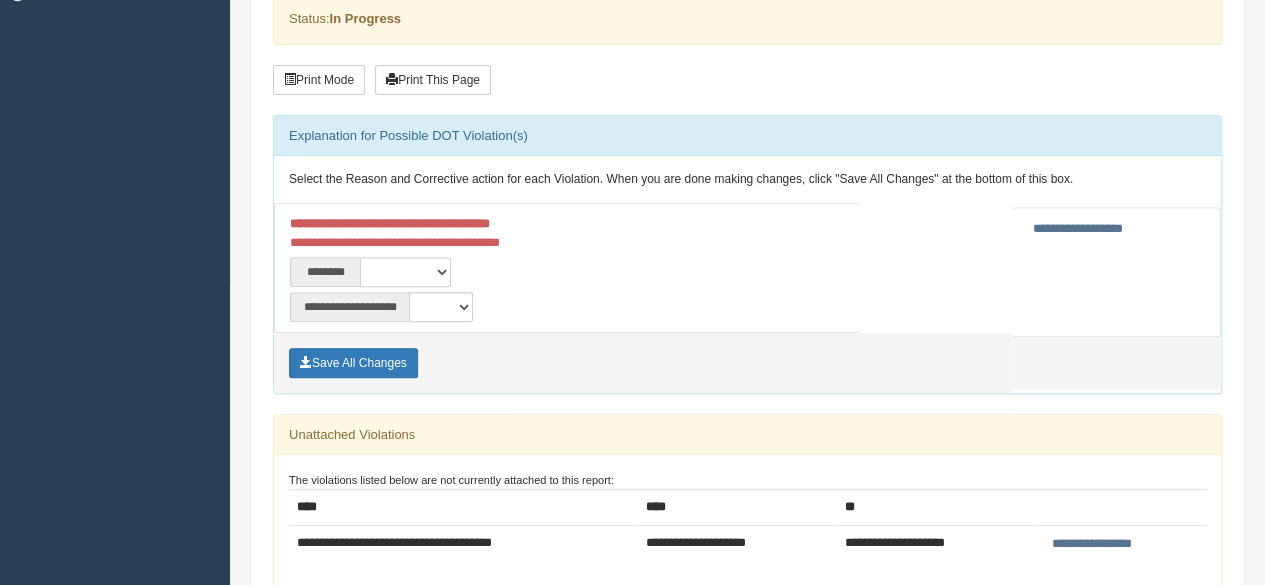 click on "**********" at bounding box center (405, 272) 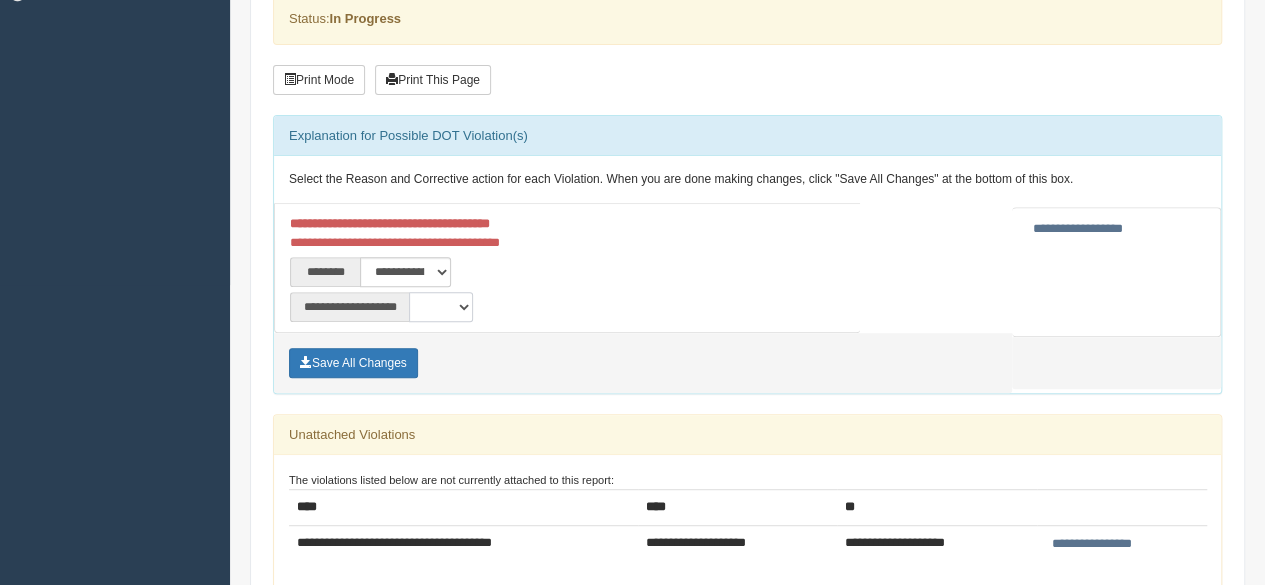 click on "**********" at bounding box center [441, 307] 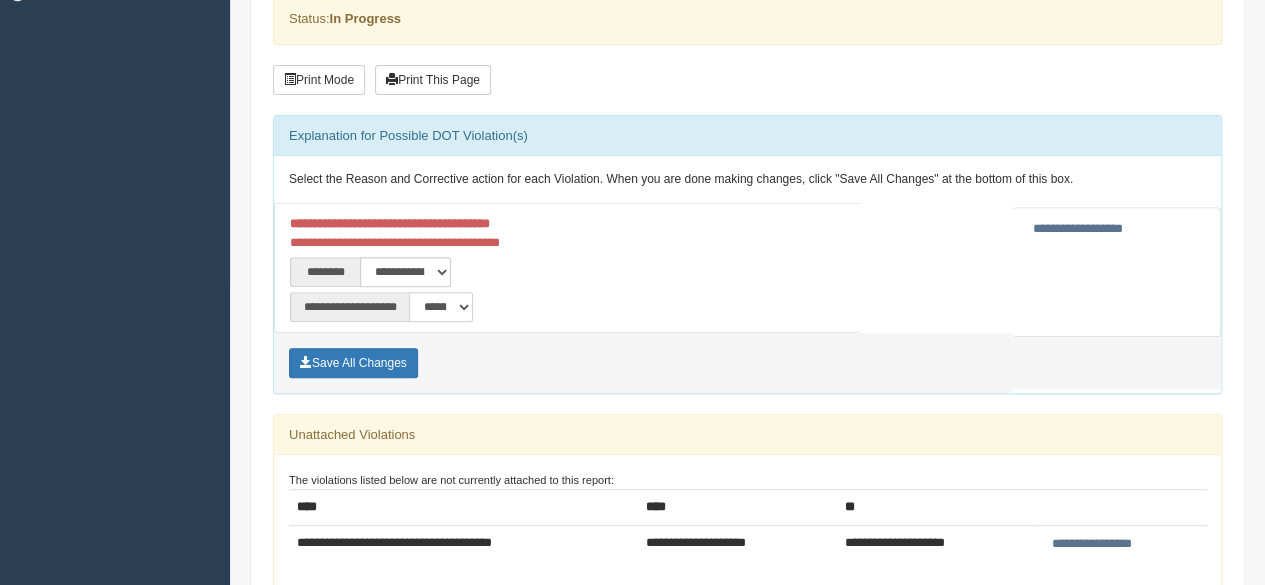 click on "**********" at bounding box center [441, 307] 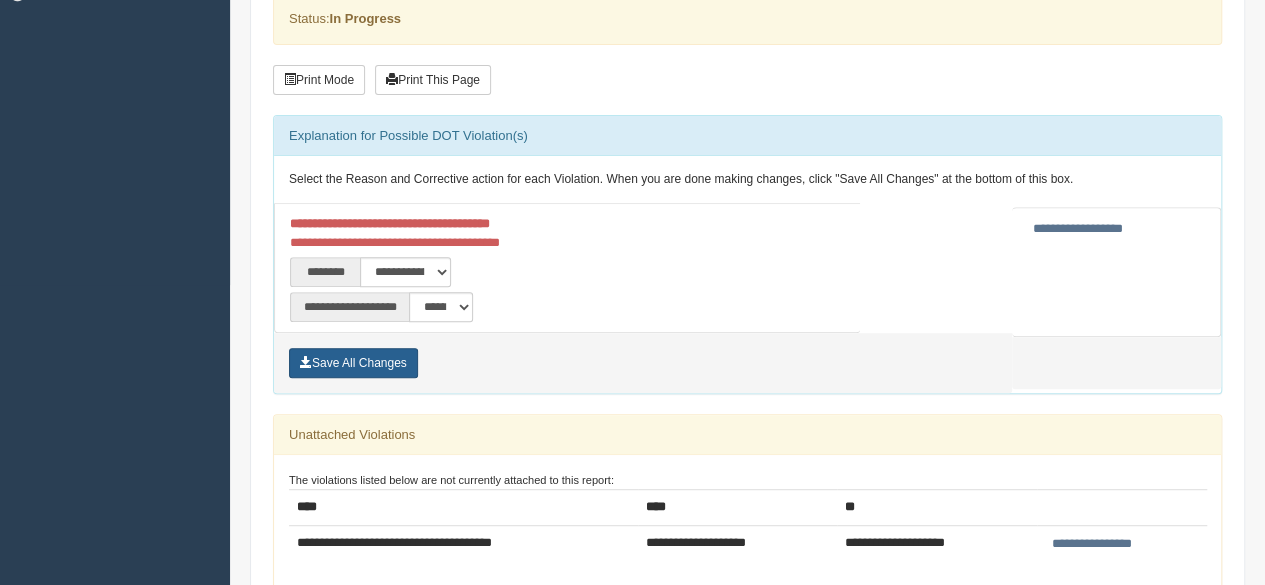 click on "Save All Changes" at bounding box center [353, 363] 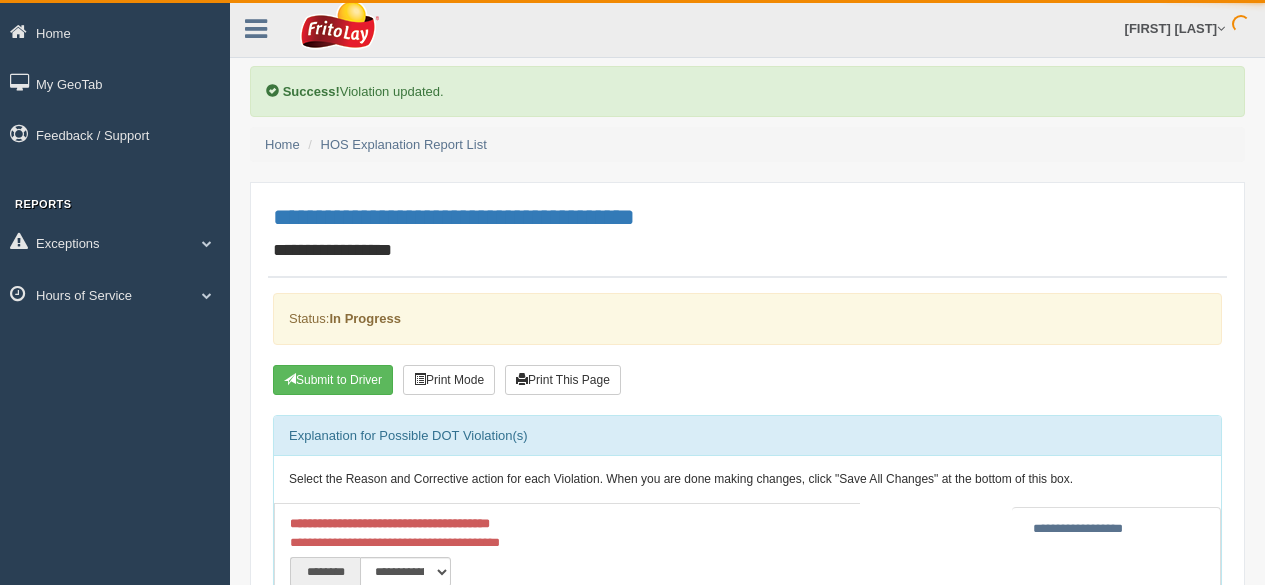 scroll, scrollTop: 0, scrollLeft: 0, axis: both 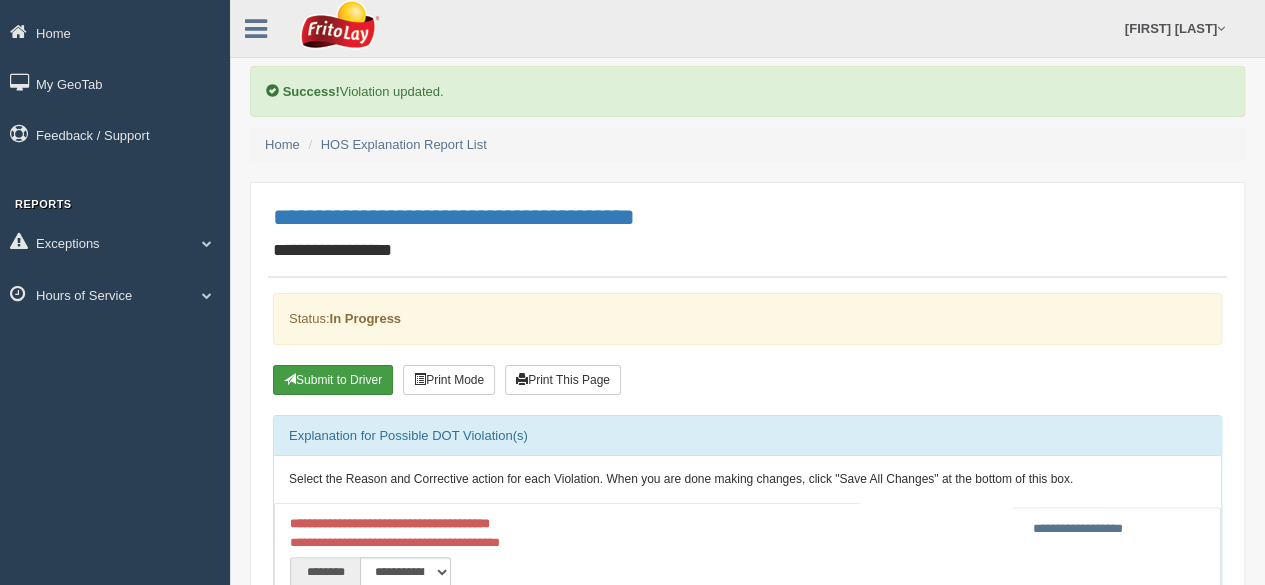 click on "Submit to Driver" at bounding box center (333, 380) 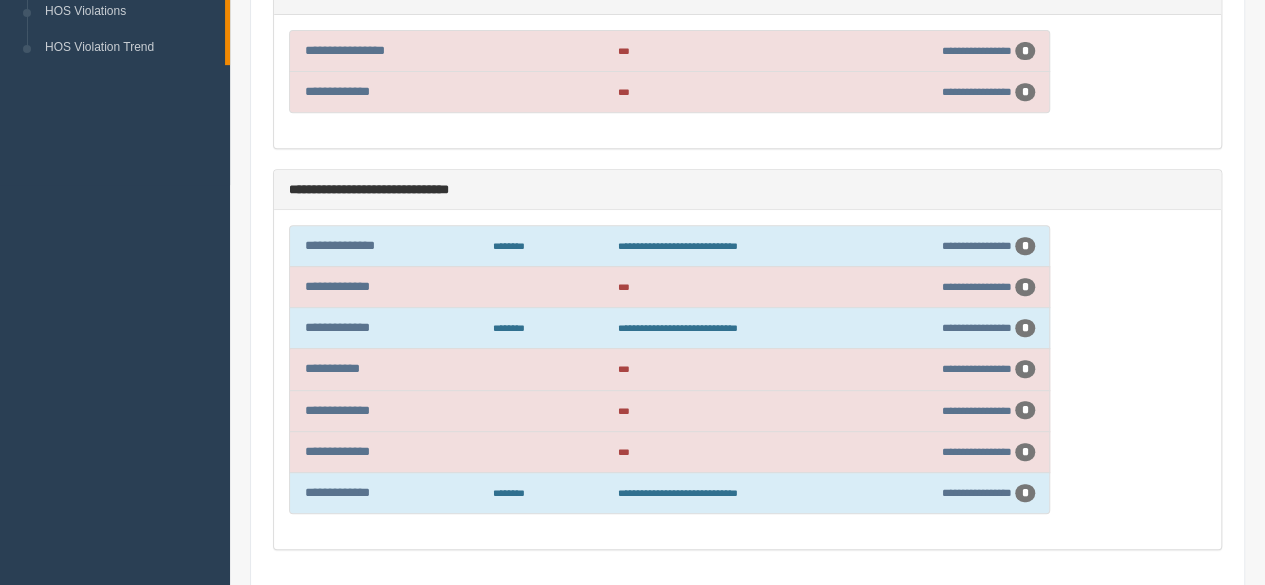 scroll, scrollTop: 300, scrollLeft: 0, axis: vertical 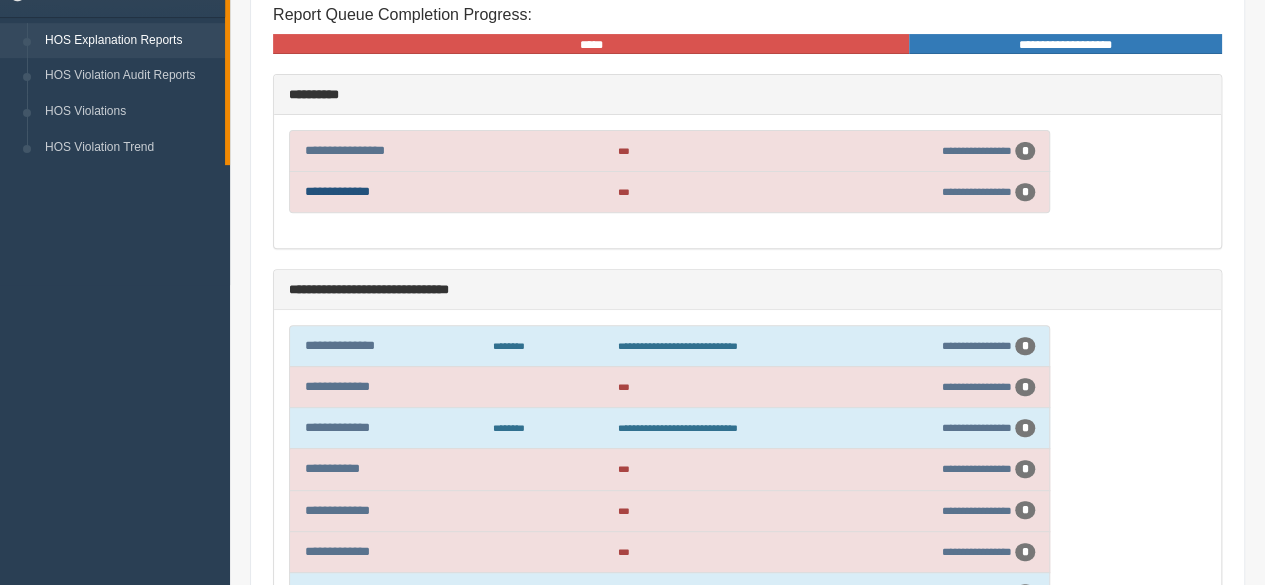 click on "**********" at bounding box center (337, 191) 